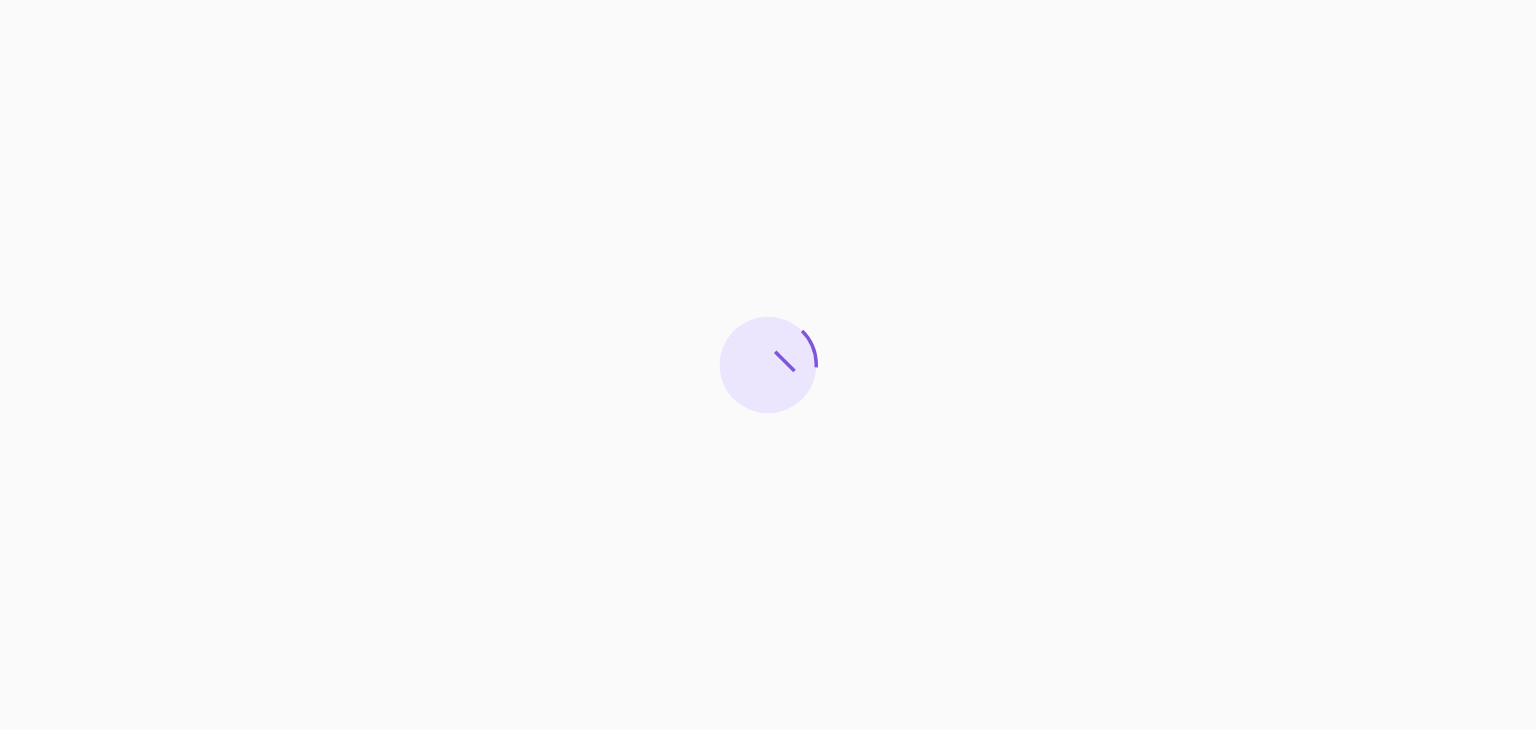 scroll, scrollTop: 0, scrollLeft: 0, axis: both 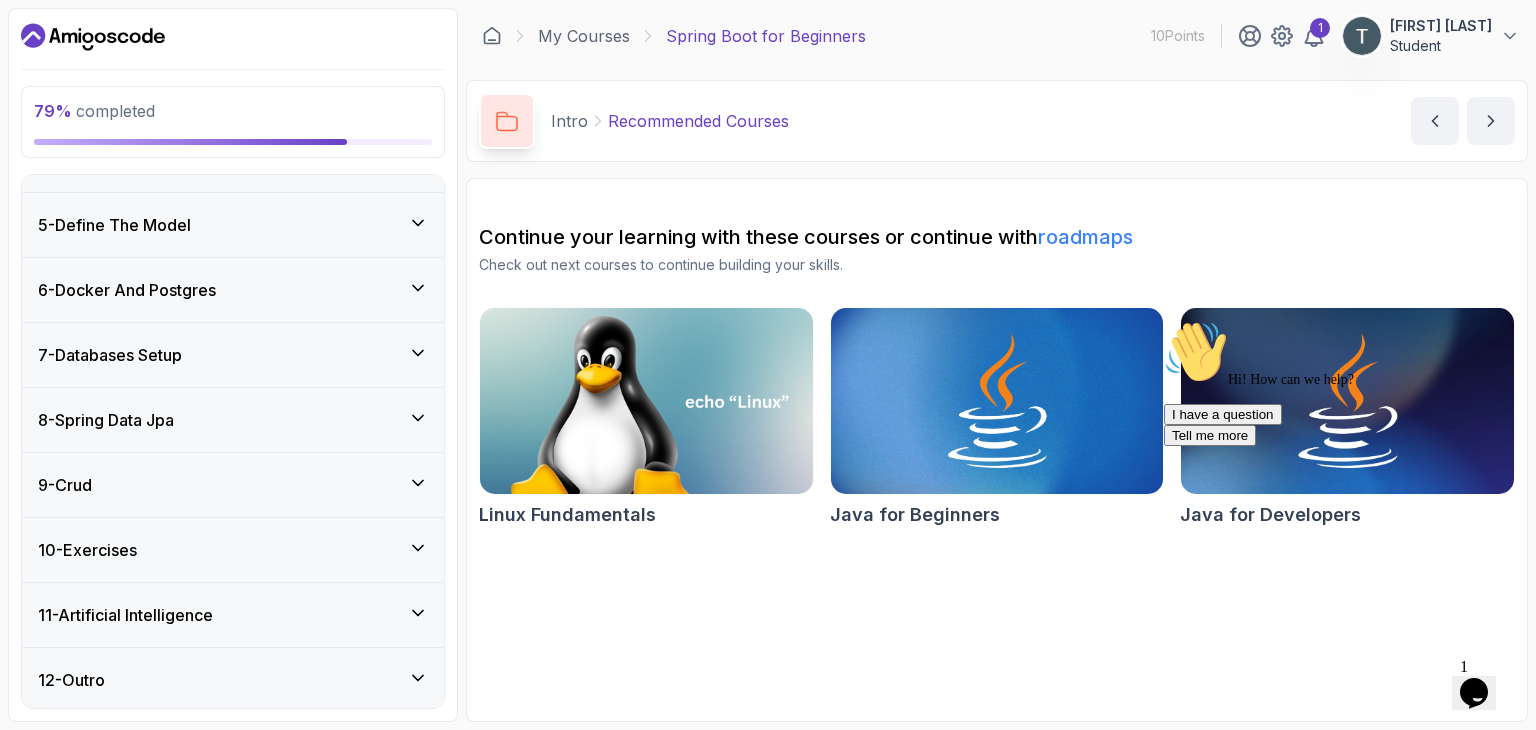 click on "11  -  Artificial Intelligence" at bounding box center [233, 615] 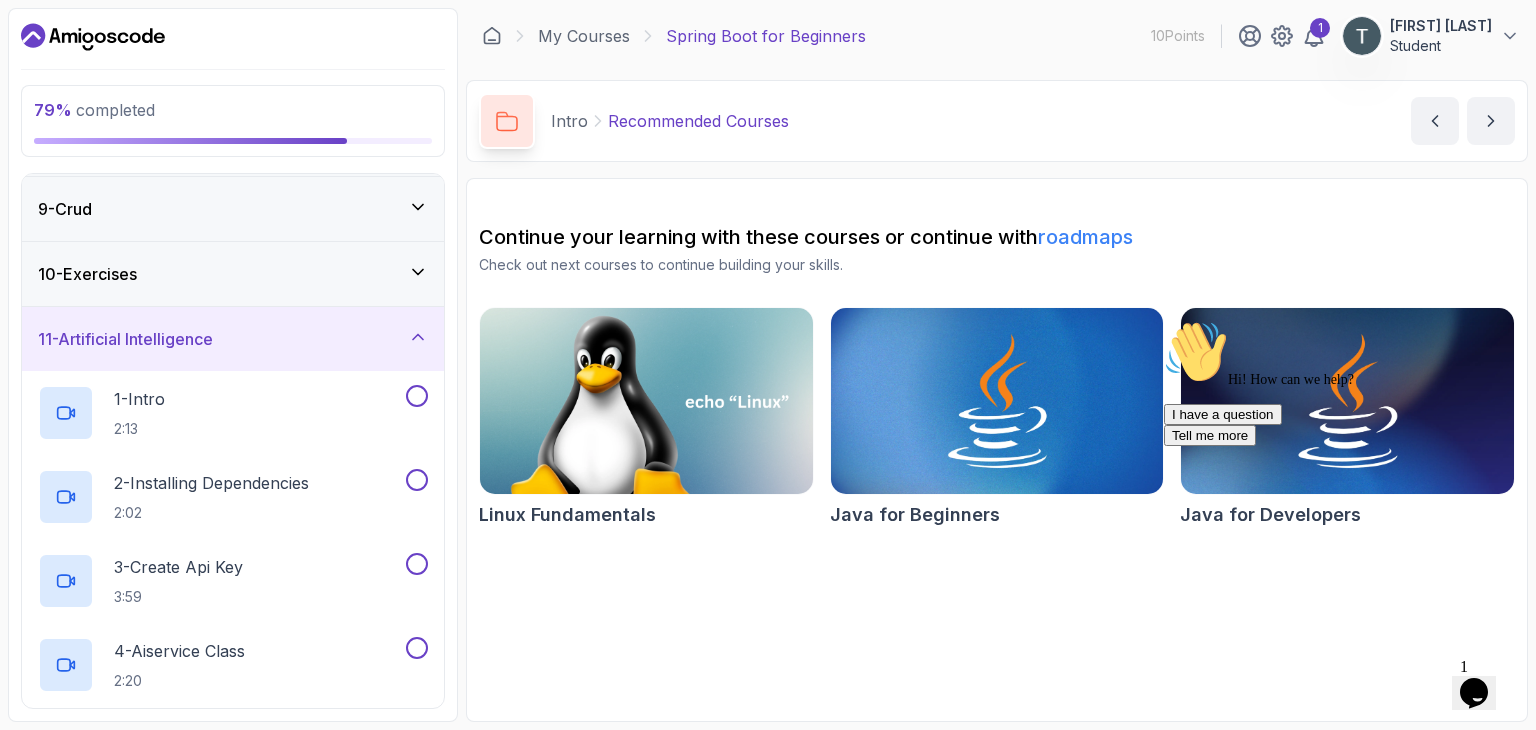 scroll, scrollTop: 618, scrollLeft: 0, axis: vertical 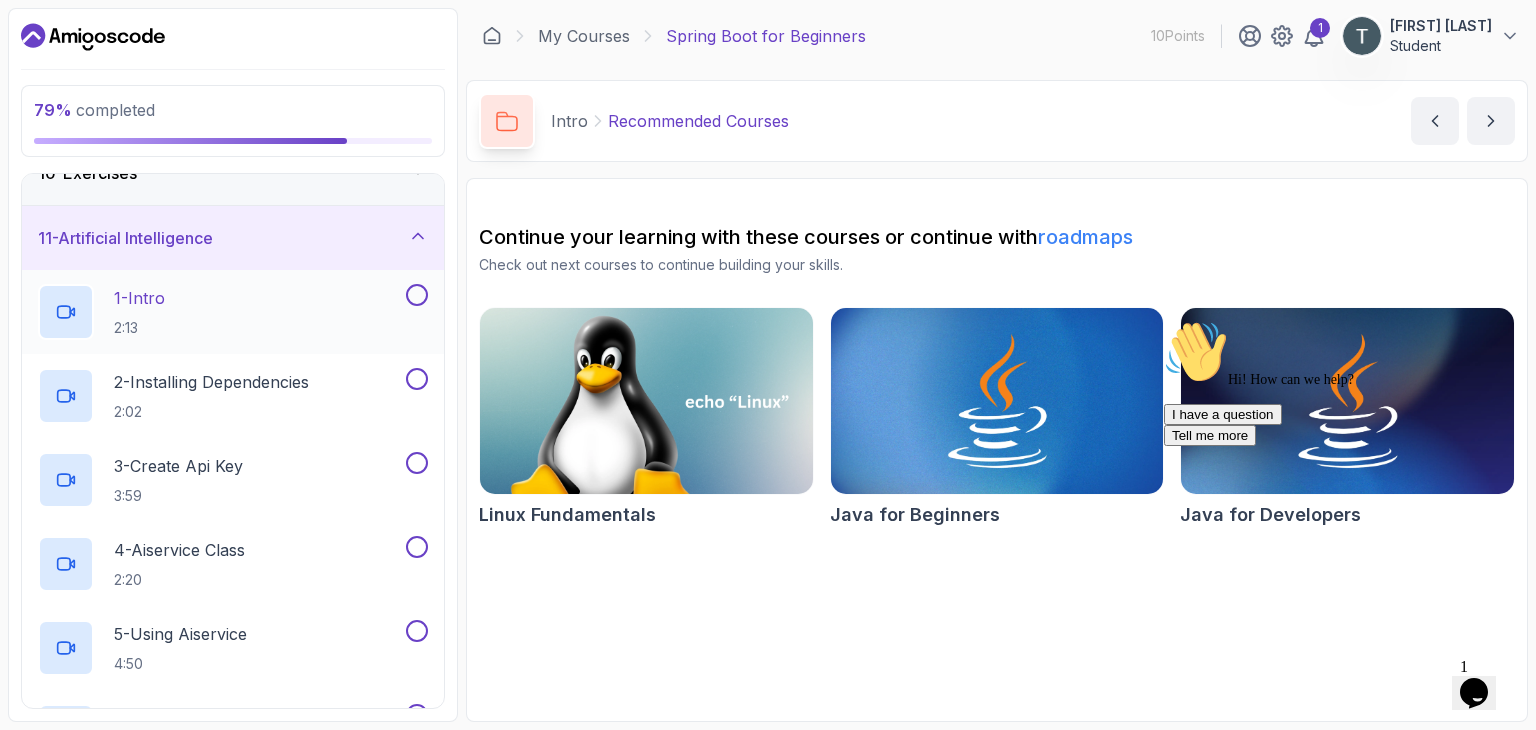 click on "1  -  Intro" at bounding box center (139, 298) 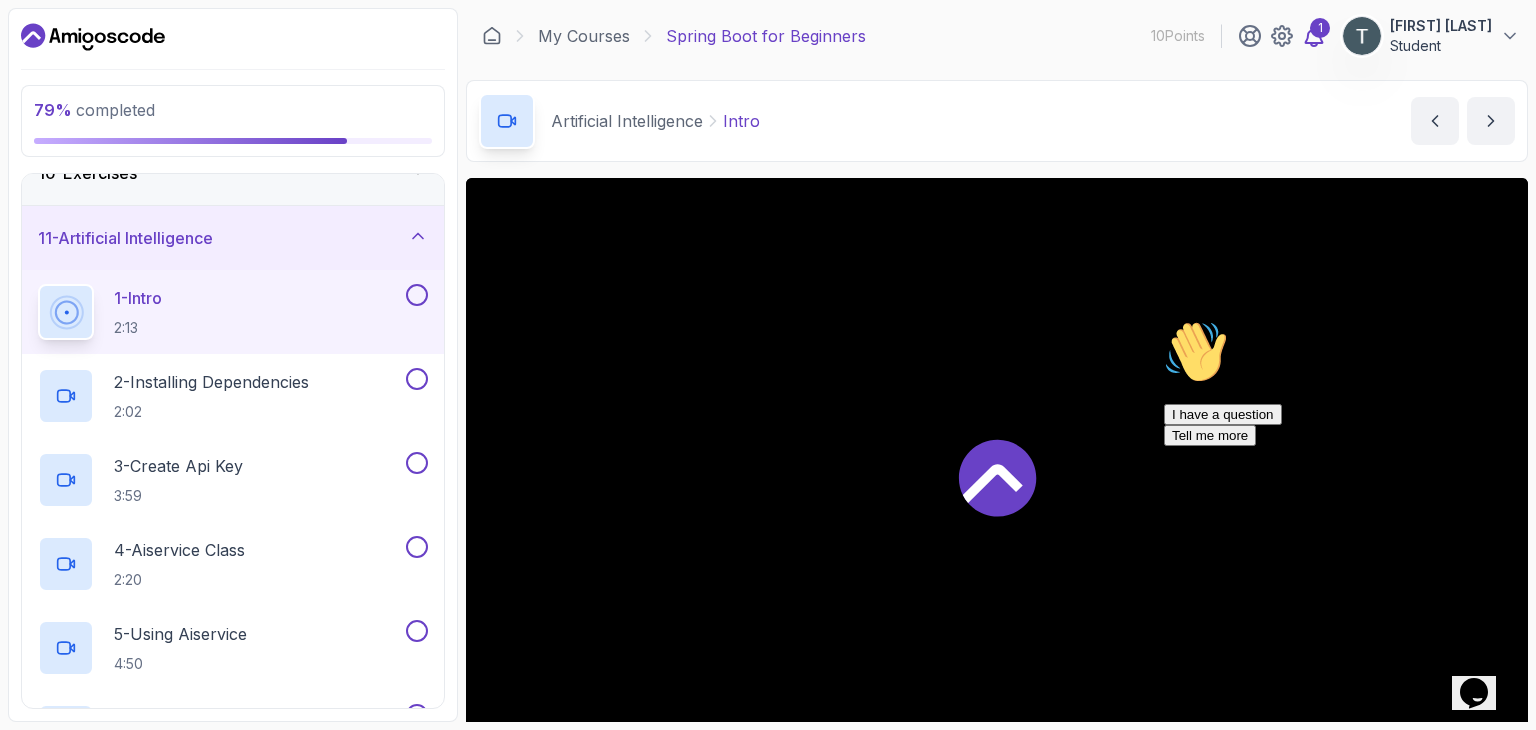 click 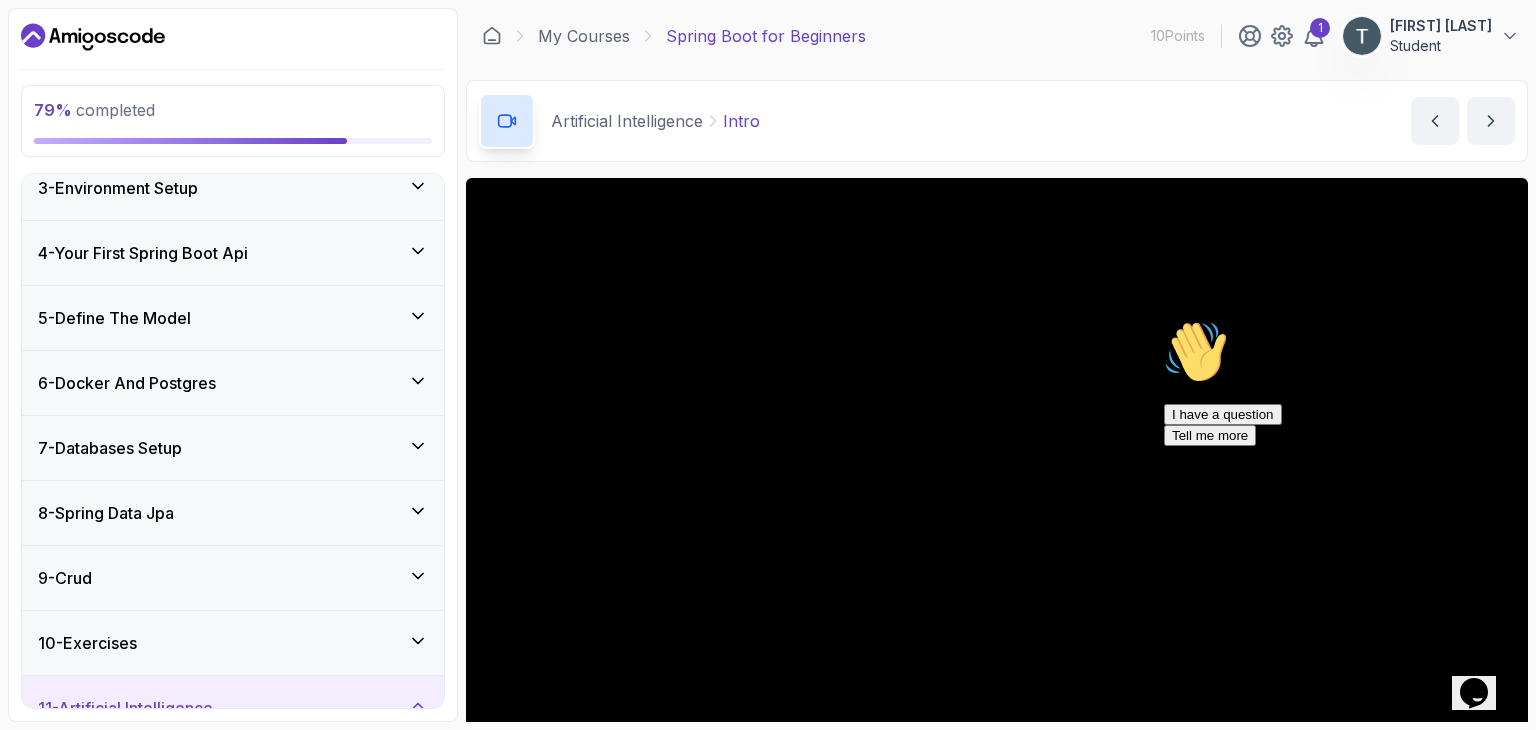 scroll, scrollTop: 150, scrollLeft: 0, axis: vertical 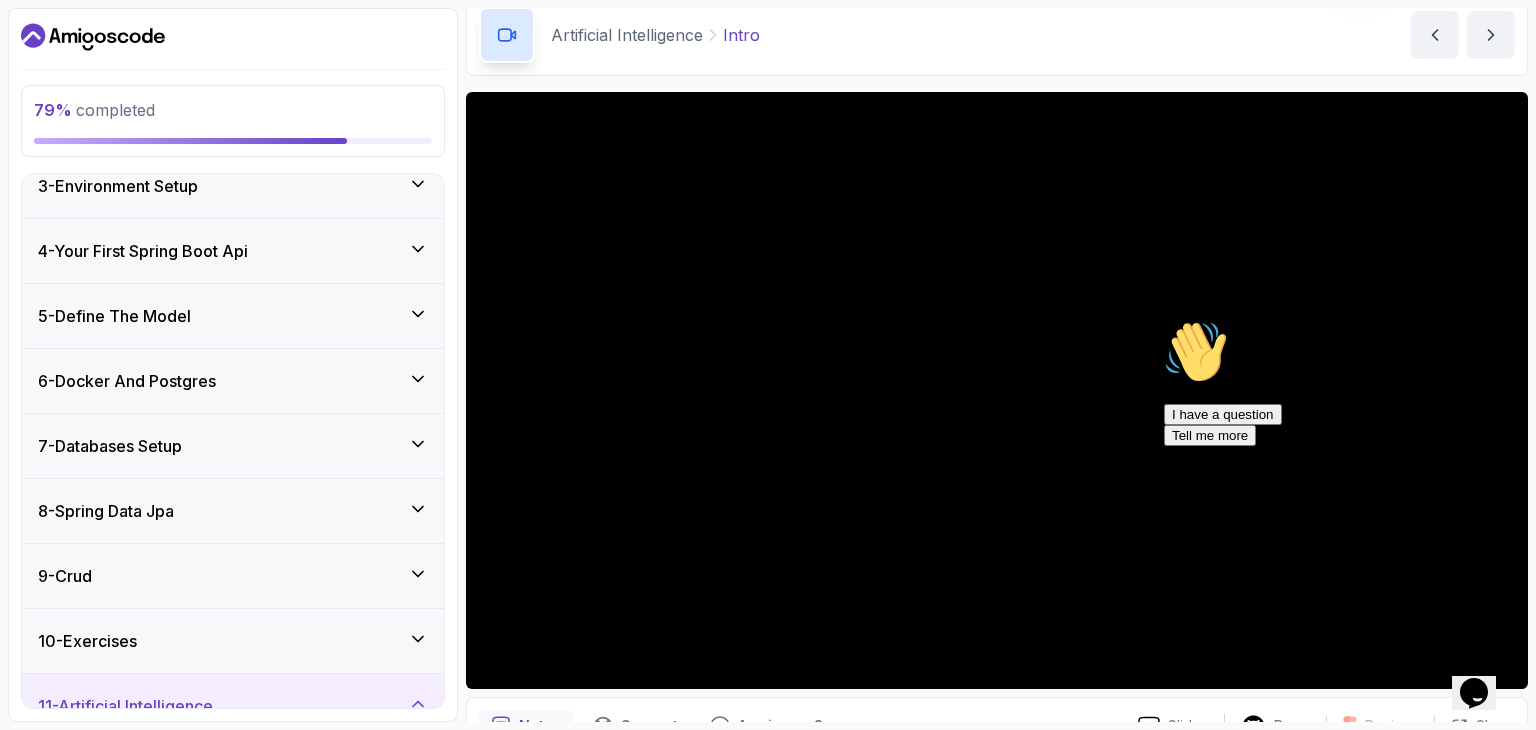 drag, startPoint x: 1480, startPoint y: 663, endPoint x: 1473, endPoint y: 375, distance: 288.08505 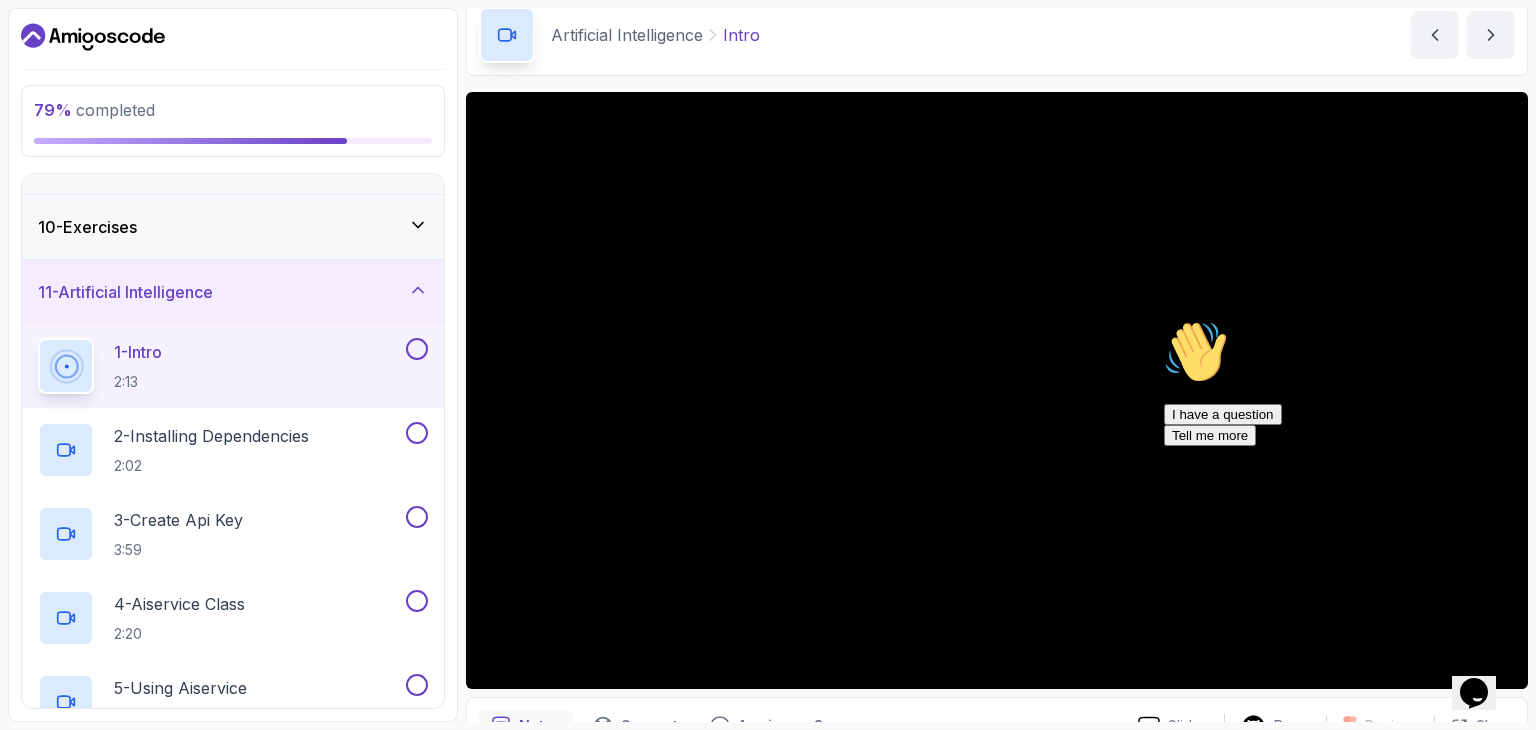scroll, scrollTop: 567, scrollLeft: 0, axis: vertical 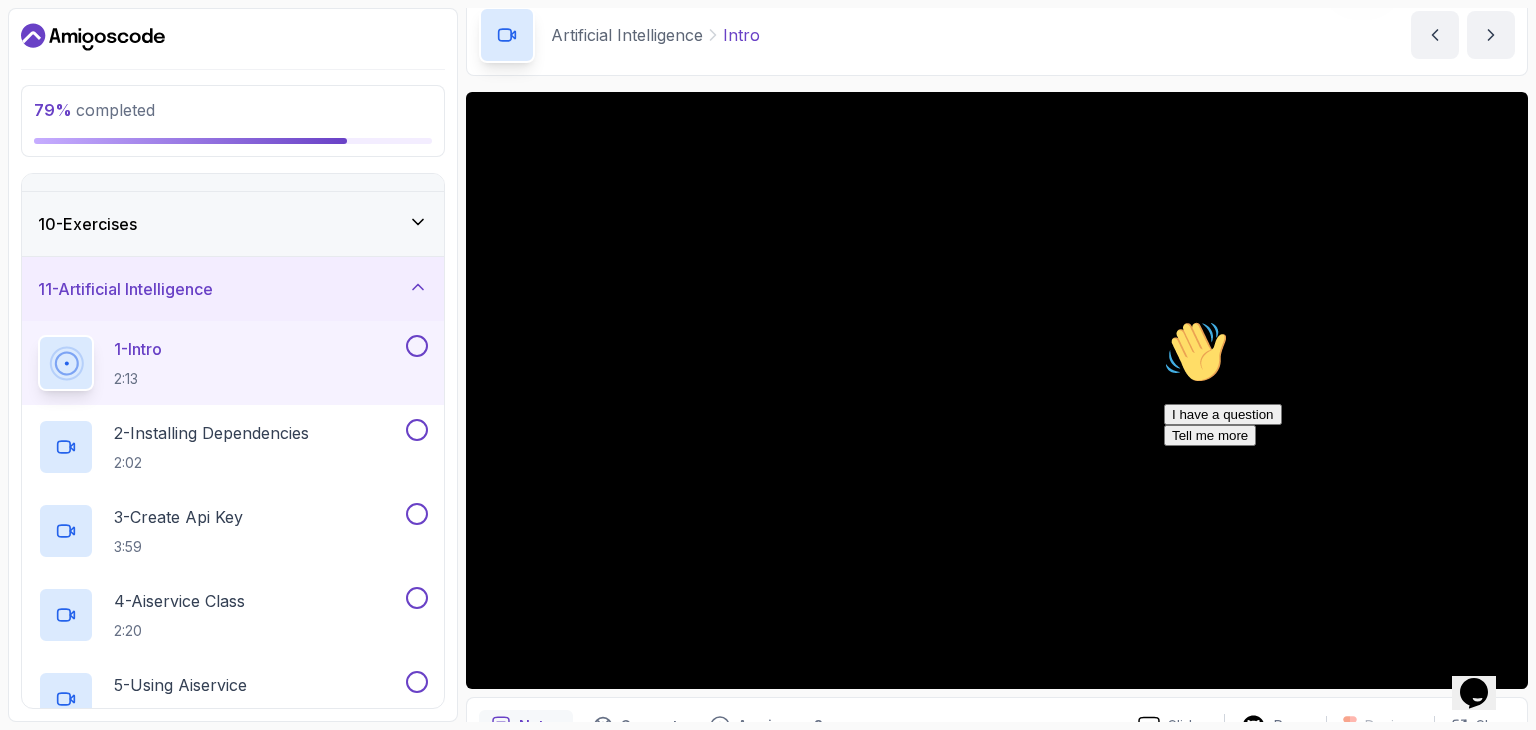 drag, startPoint x: 1487, startPoint y: 671, endPoint x: 1340, endPoint y: 592, distance: 166.8832 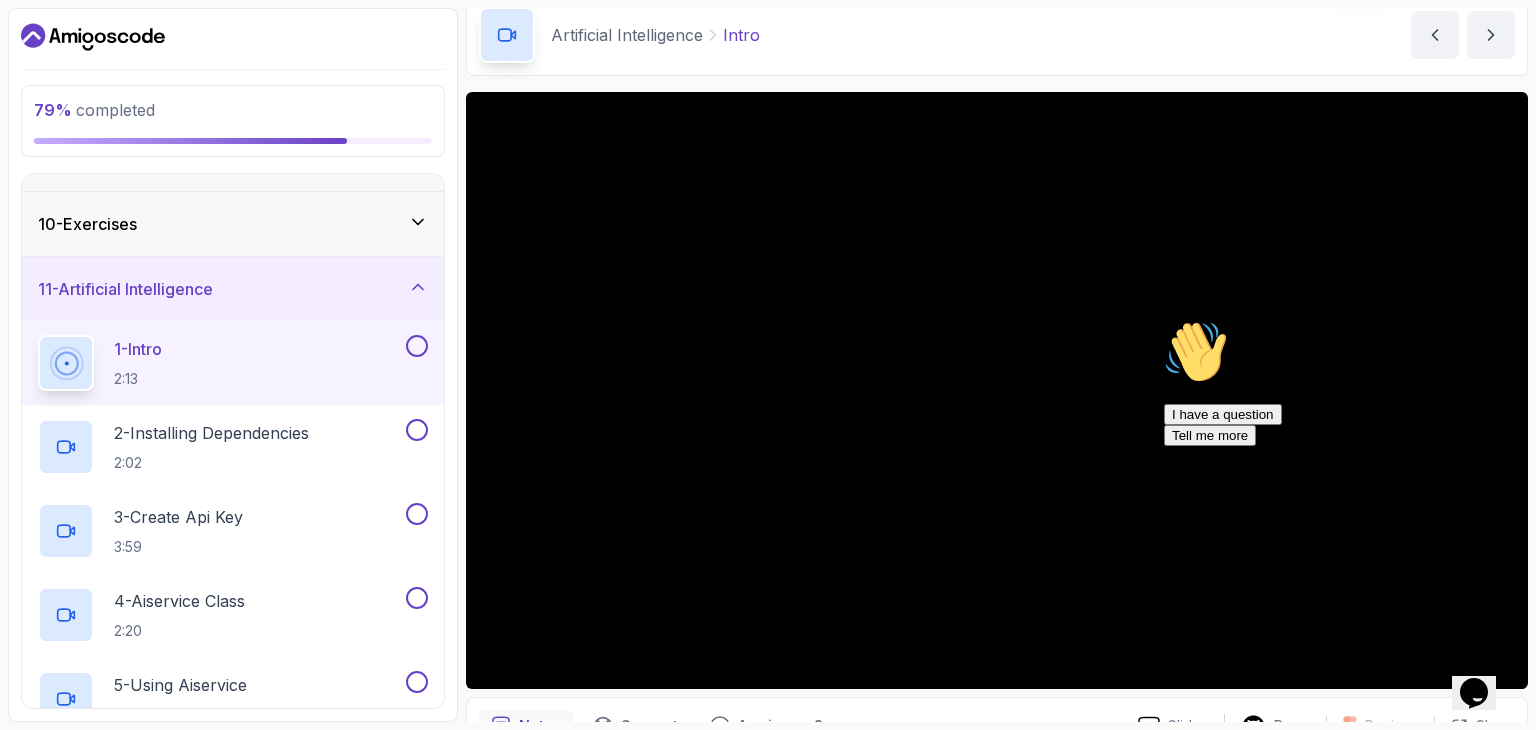 click on "1 Opens Chat This icon Opens the chat window." 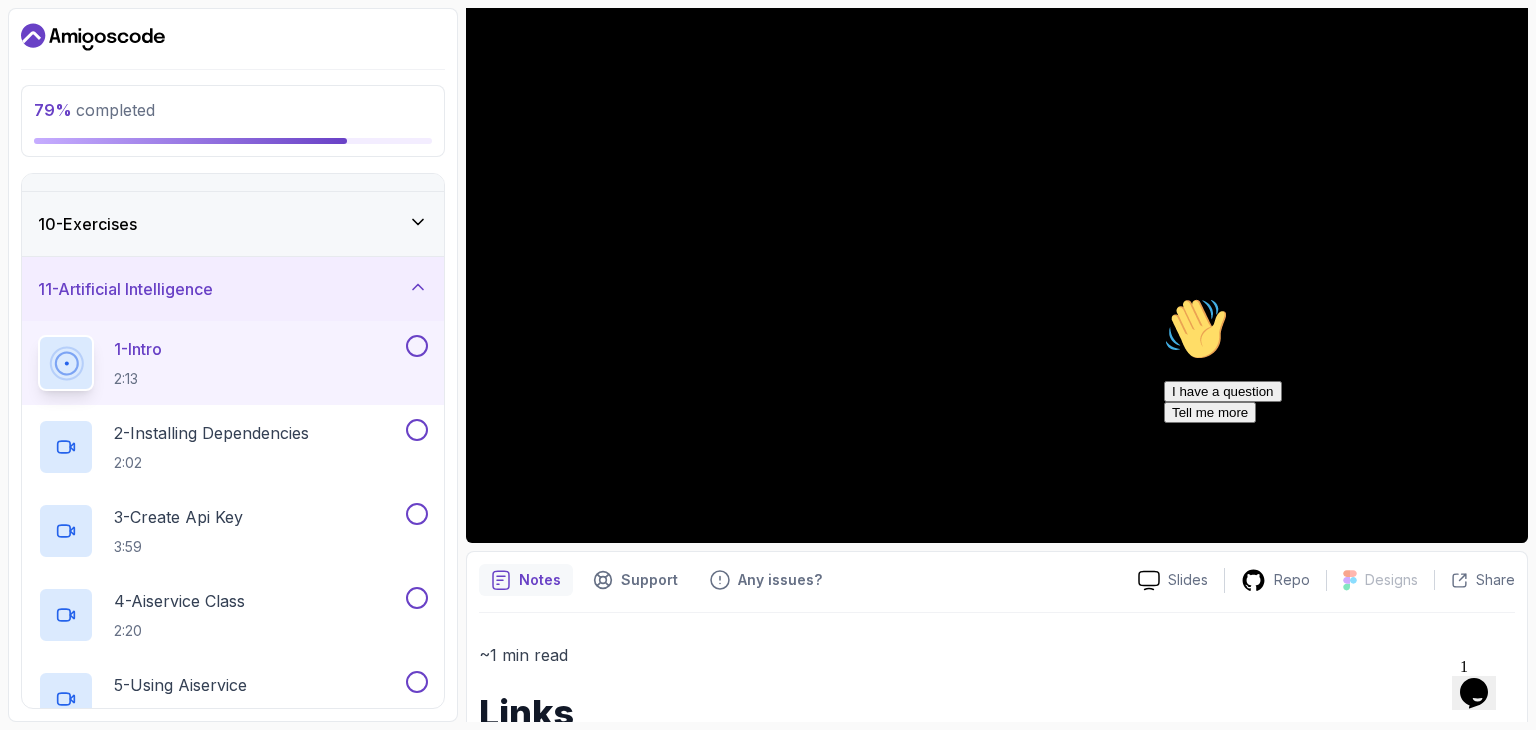 scroll, scrollTop: 233, scrollLeft: 0, axis: vertical 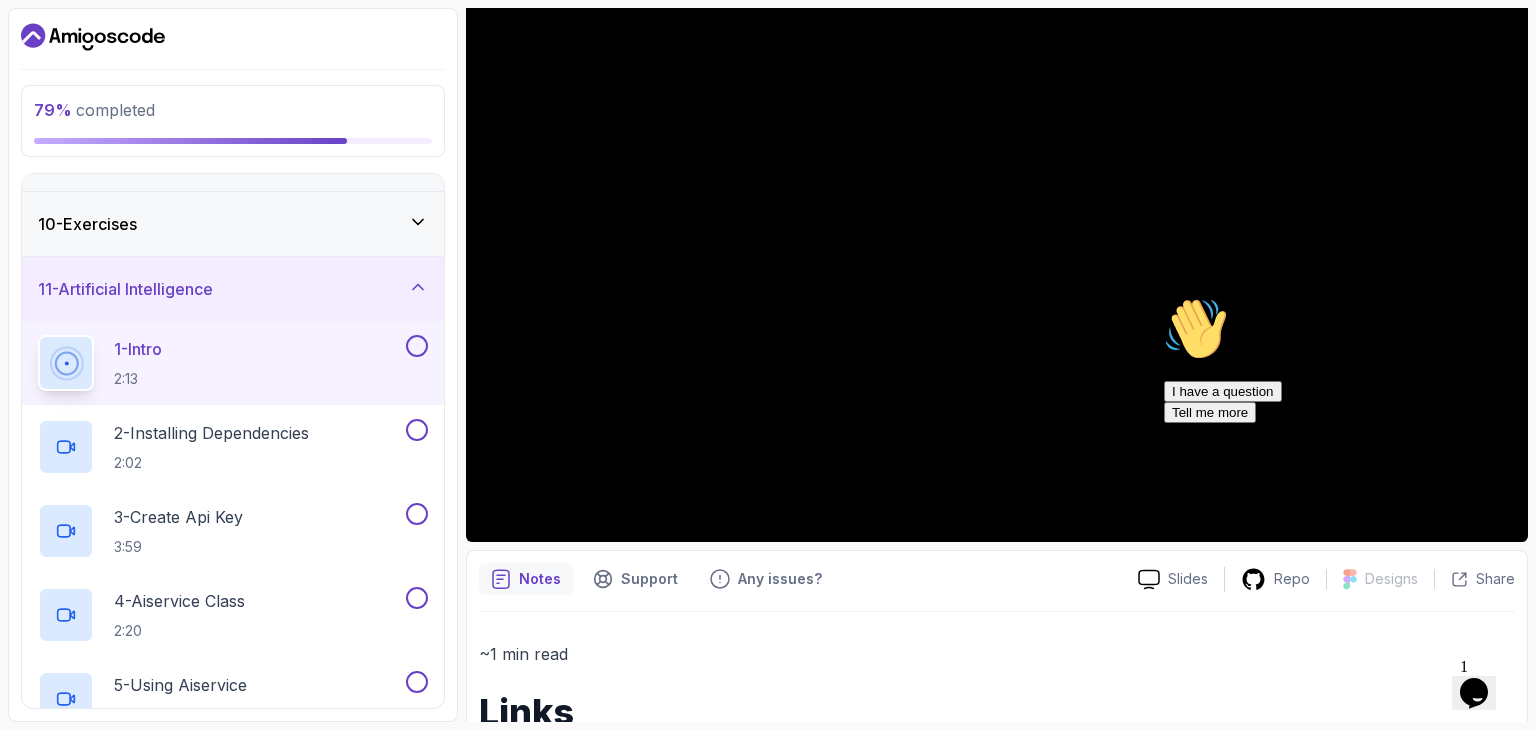 click at bounding box center (1164, 297) 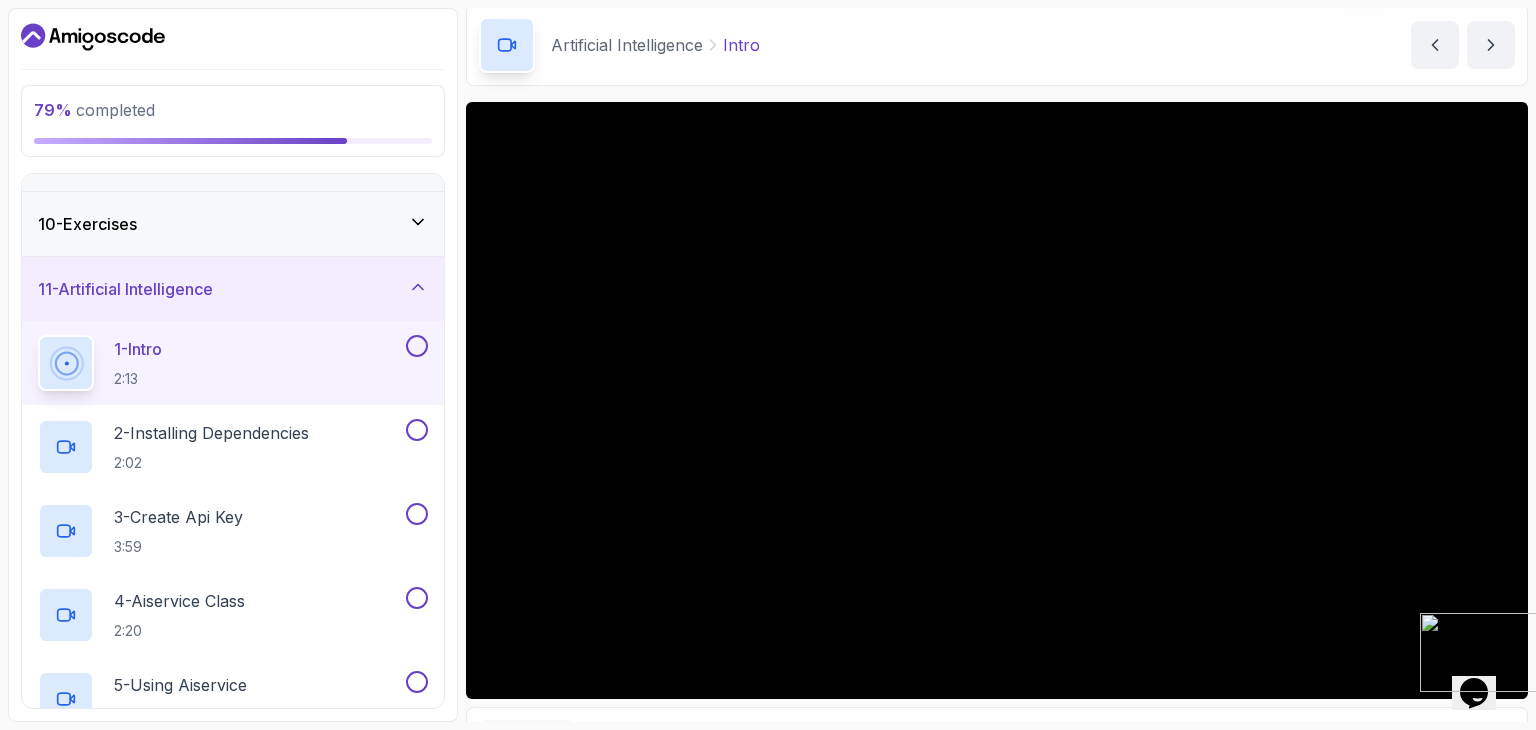 scroll, scrollTop: 77, scrollLeft: 0, axis: vertical 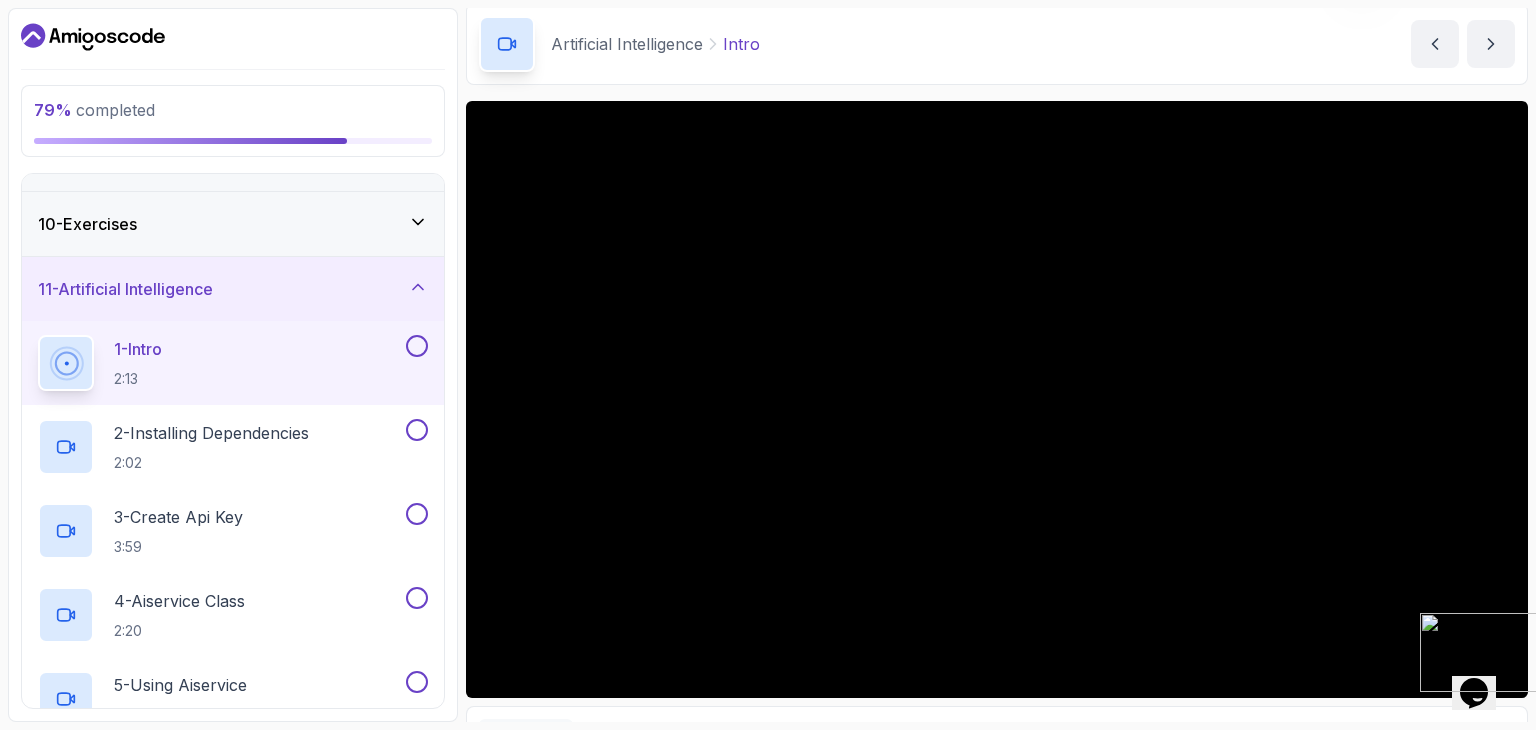 click at bounding box center (1420, 686) 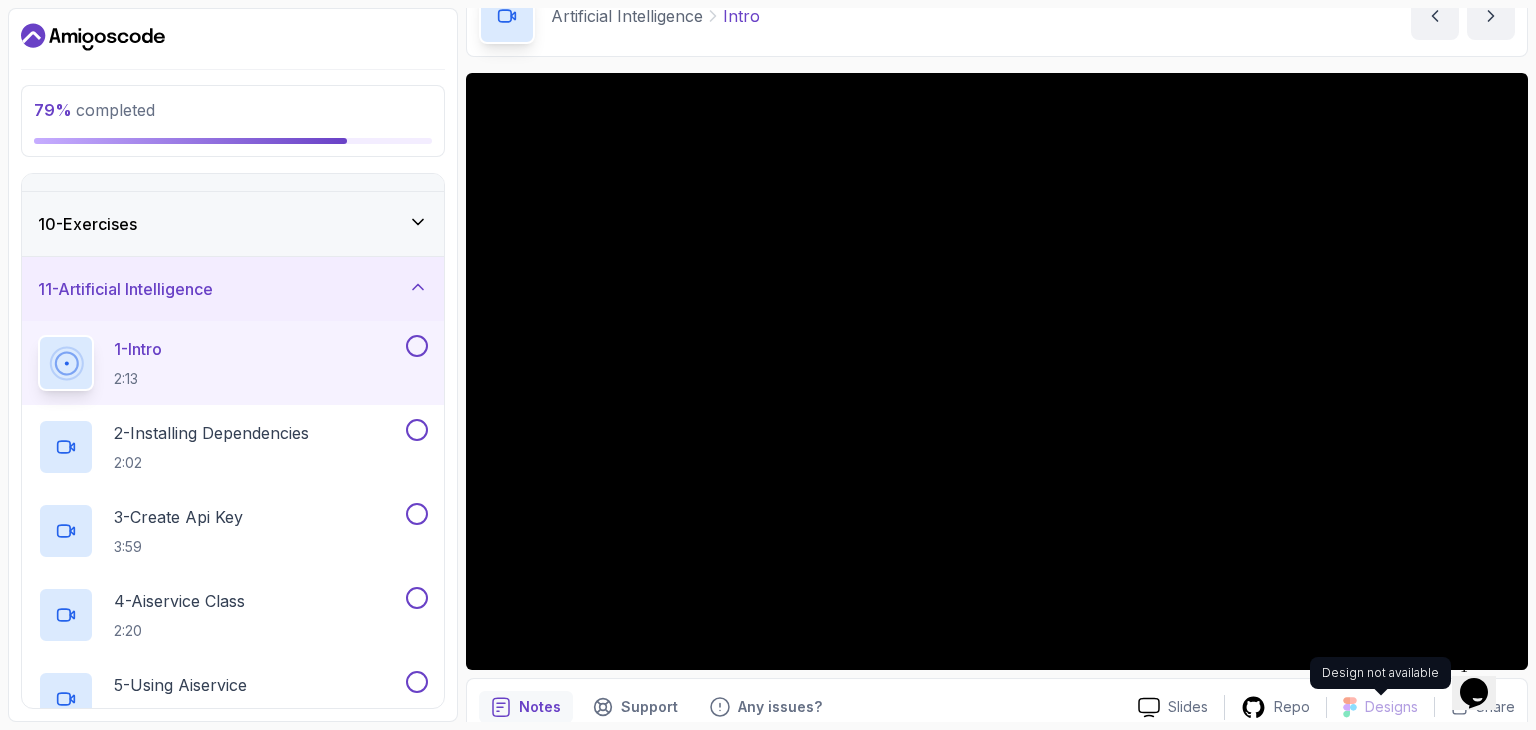 scroll, scrollTop: 101, scrollLeft: 0, axis: vertical 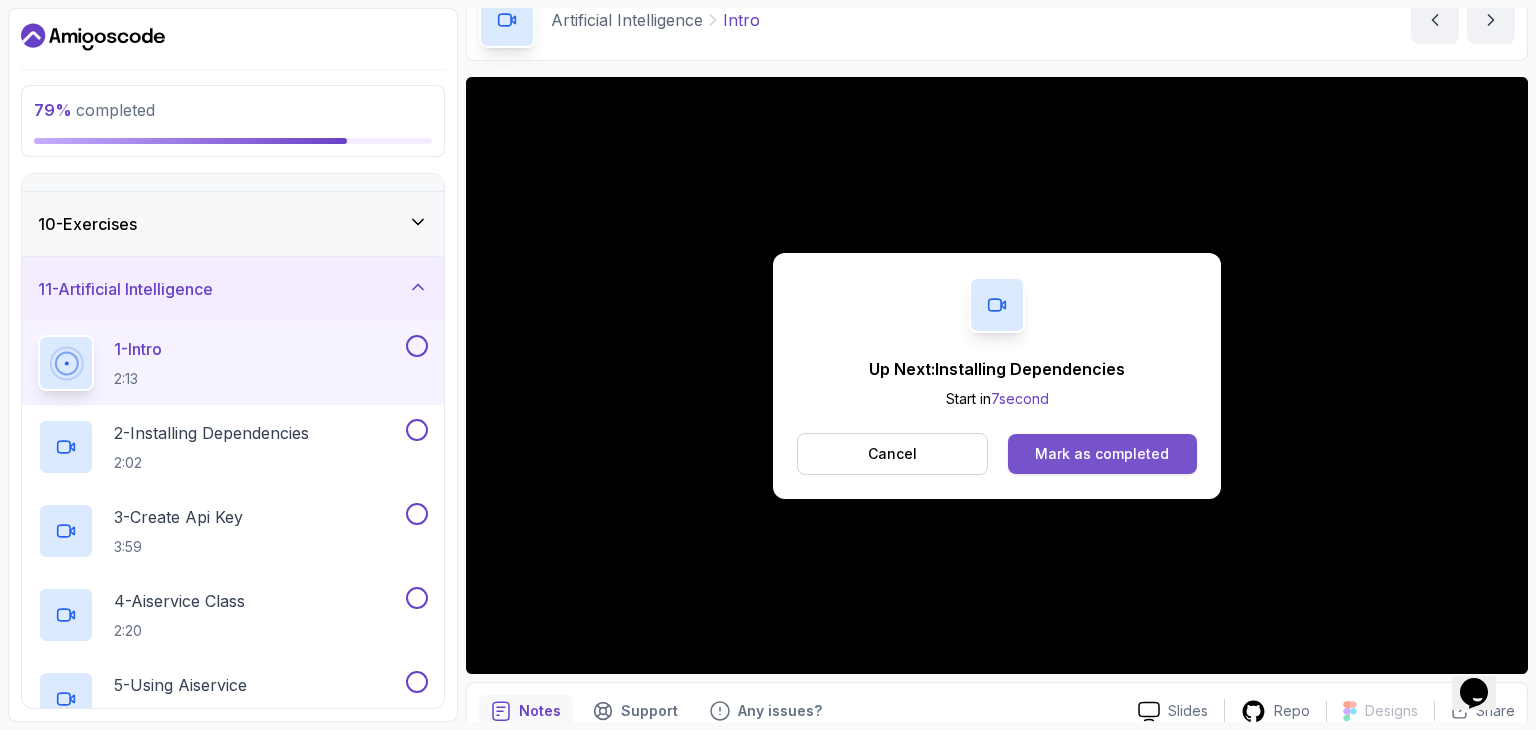 click on "Mark as completed" at bounding box center [1102, 454] 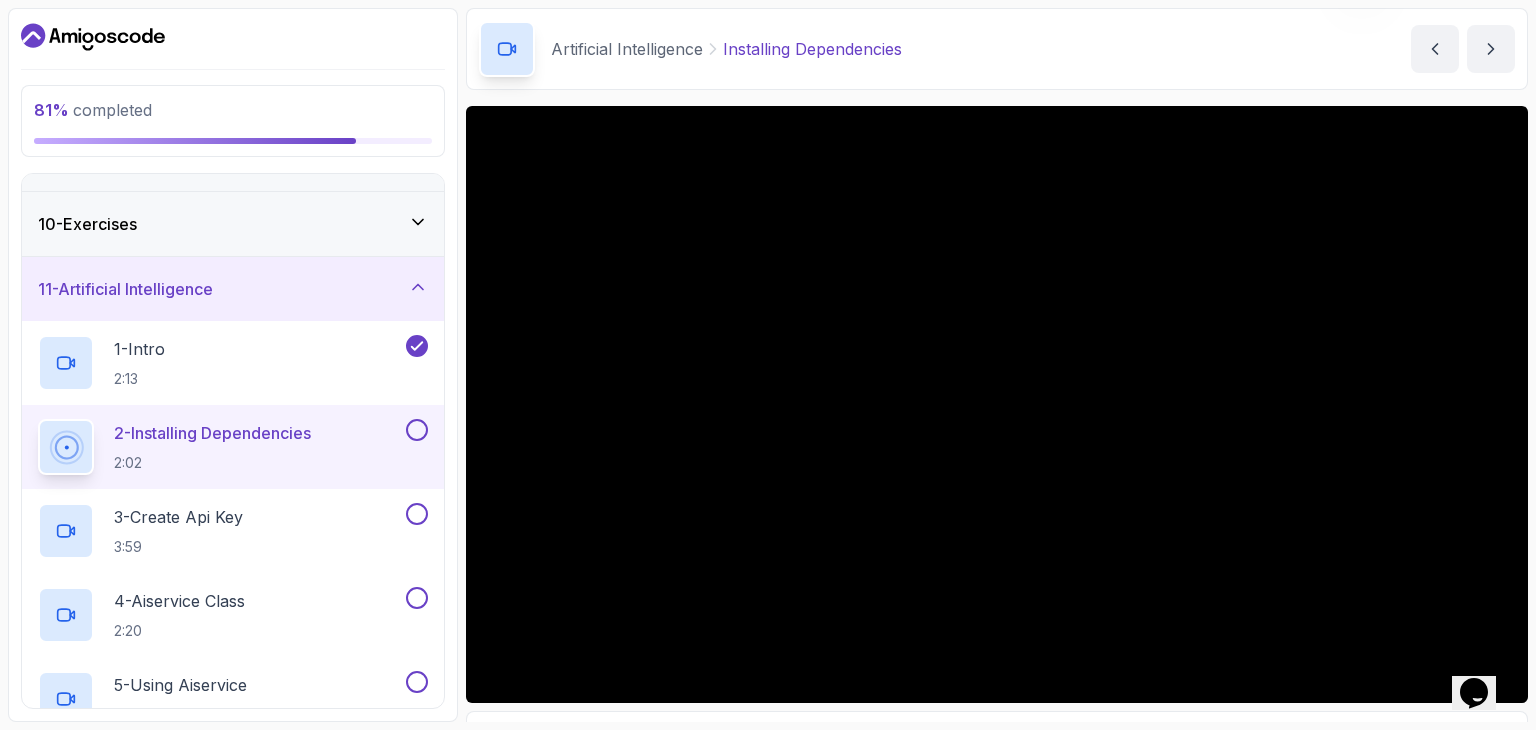 scroll, scrollTop: 72, scrollLeft: 0, axis: vertical 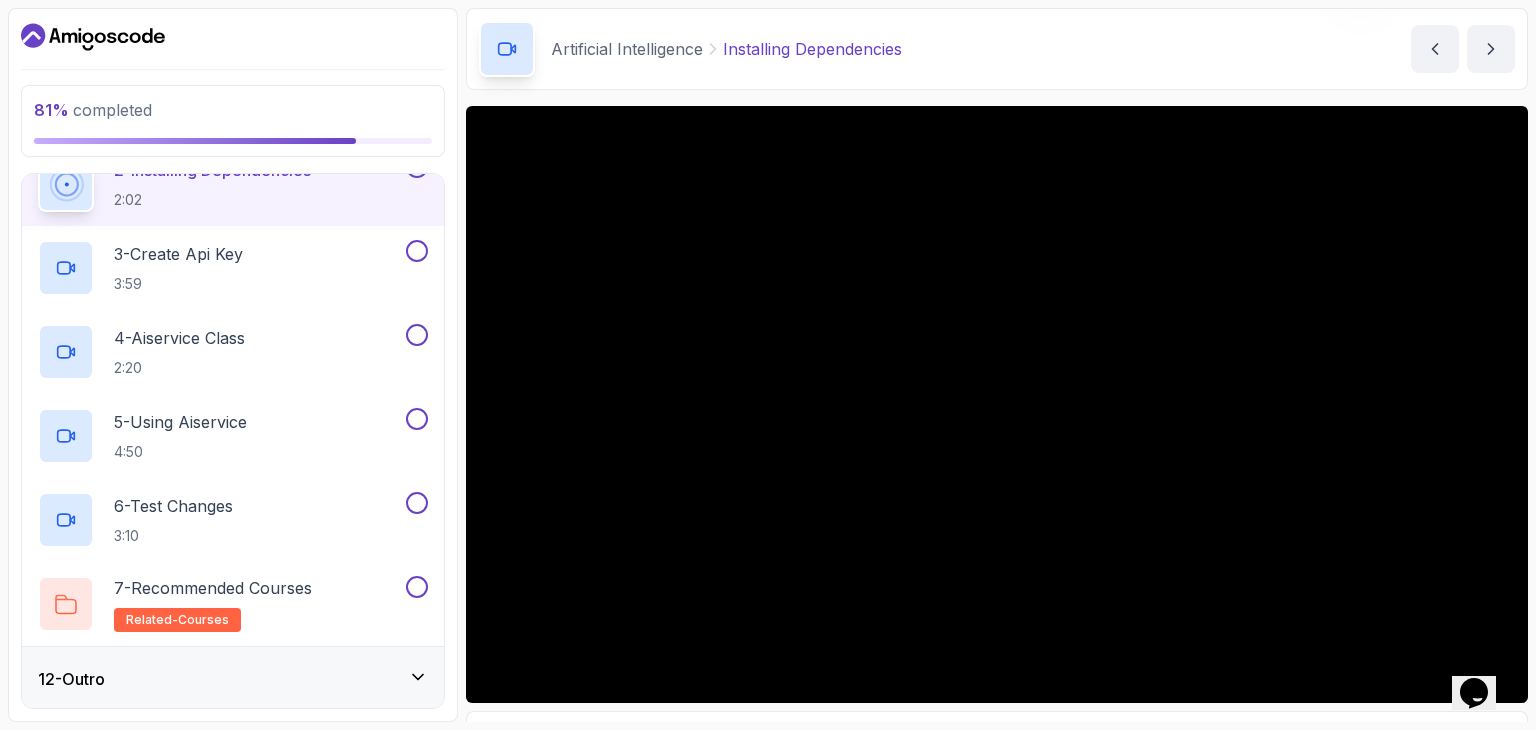 click on "12  -  Outro" at bounding box center [233, 679] 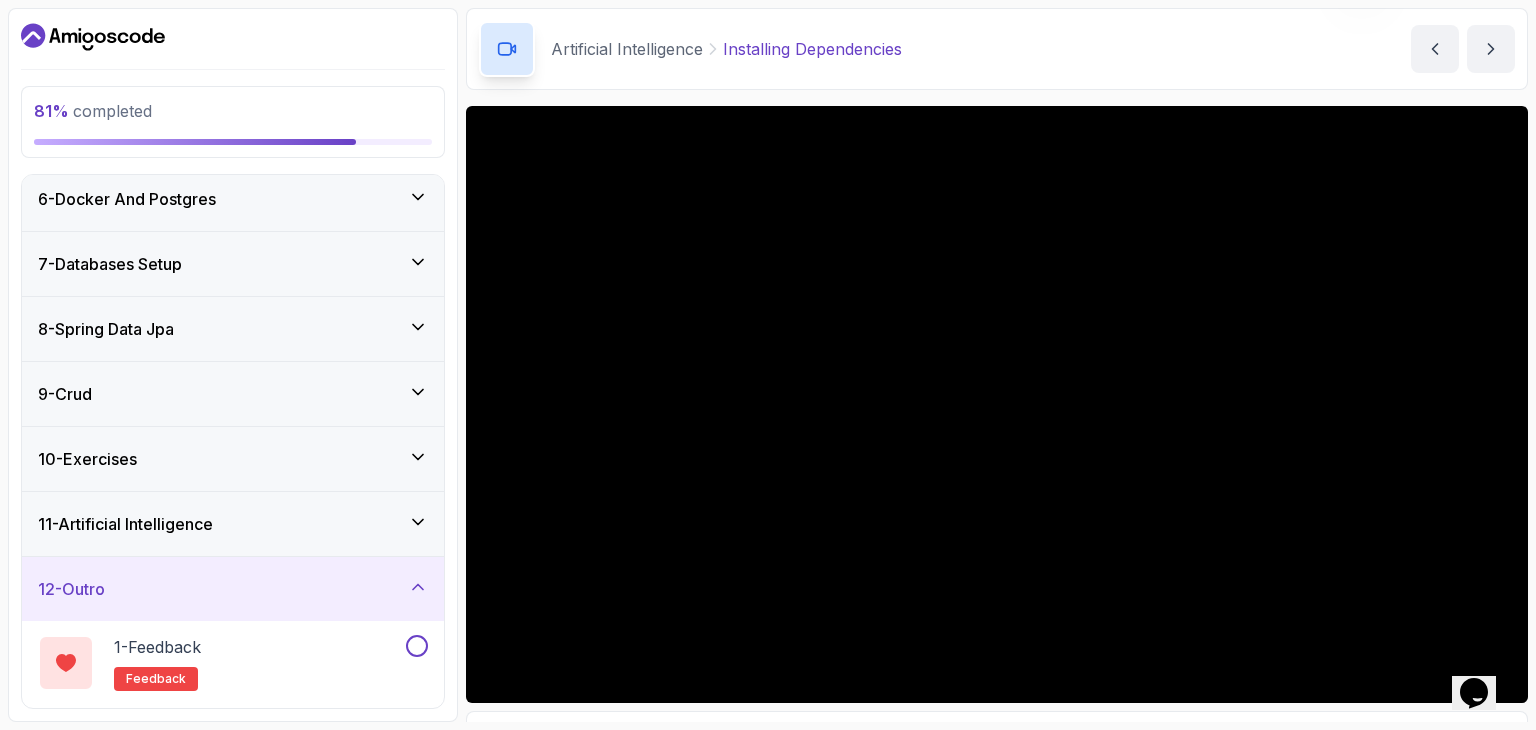 scroll, scrollTop: 334, scrollLeft: 0, axis: vertical 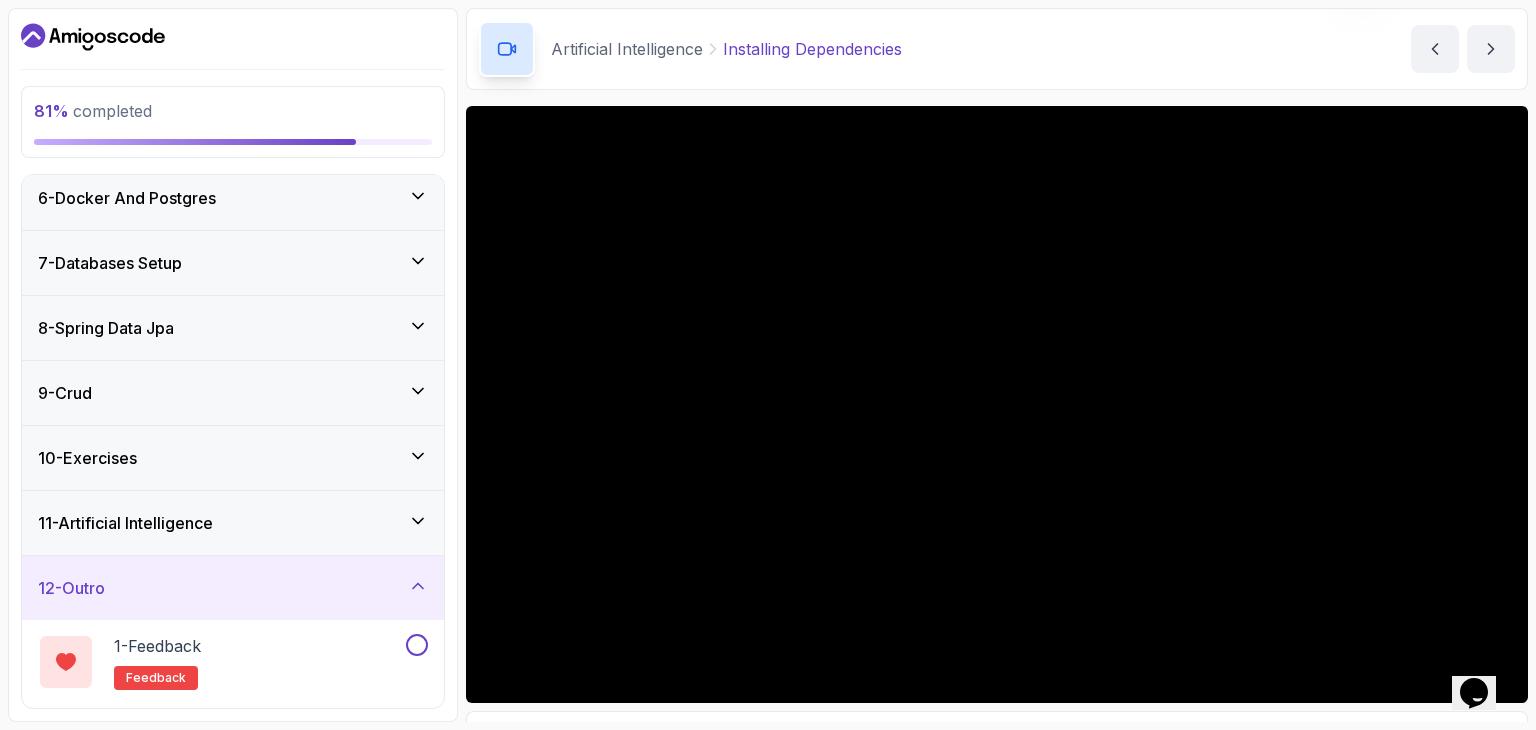 click on "11  -  Artificial Intelligence" at bounding box center (233, 523) 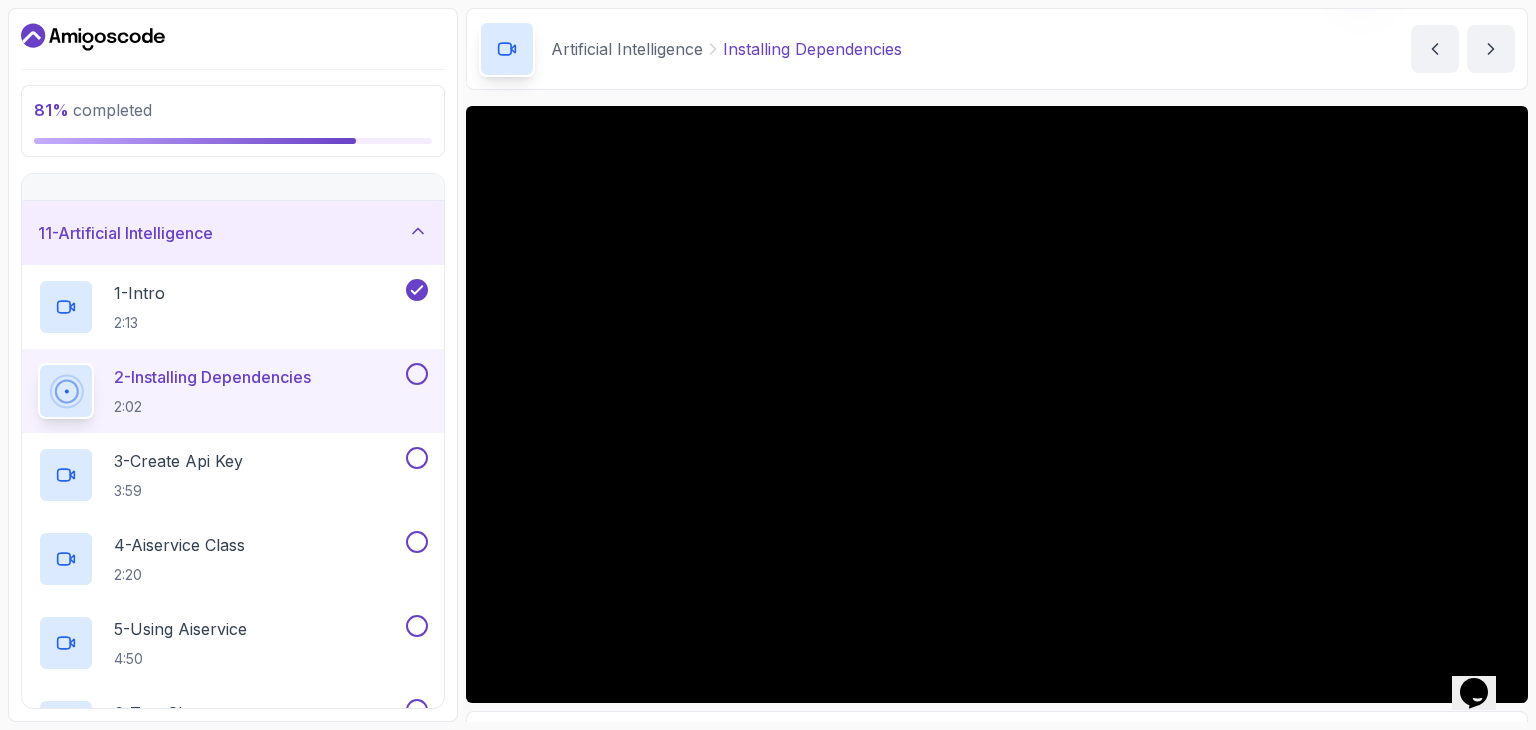scroll, scrollTop: 626, scrollLeft: 0, axis: vertical 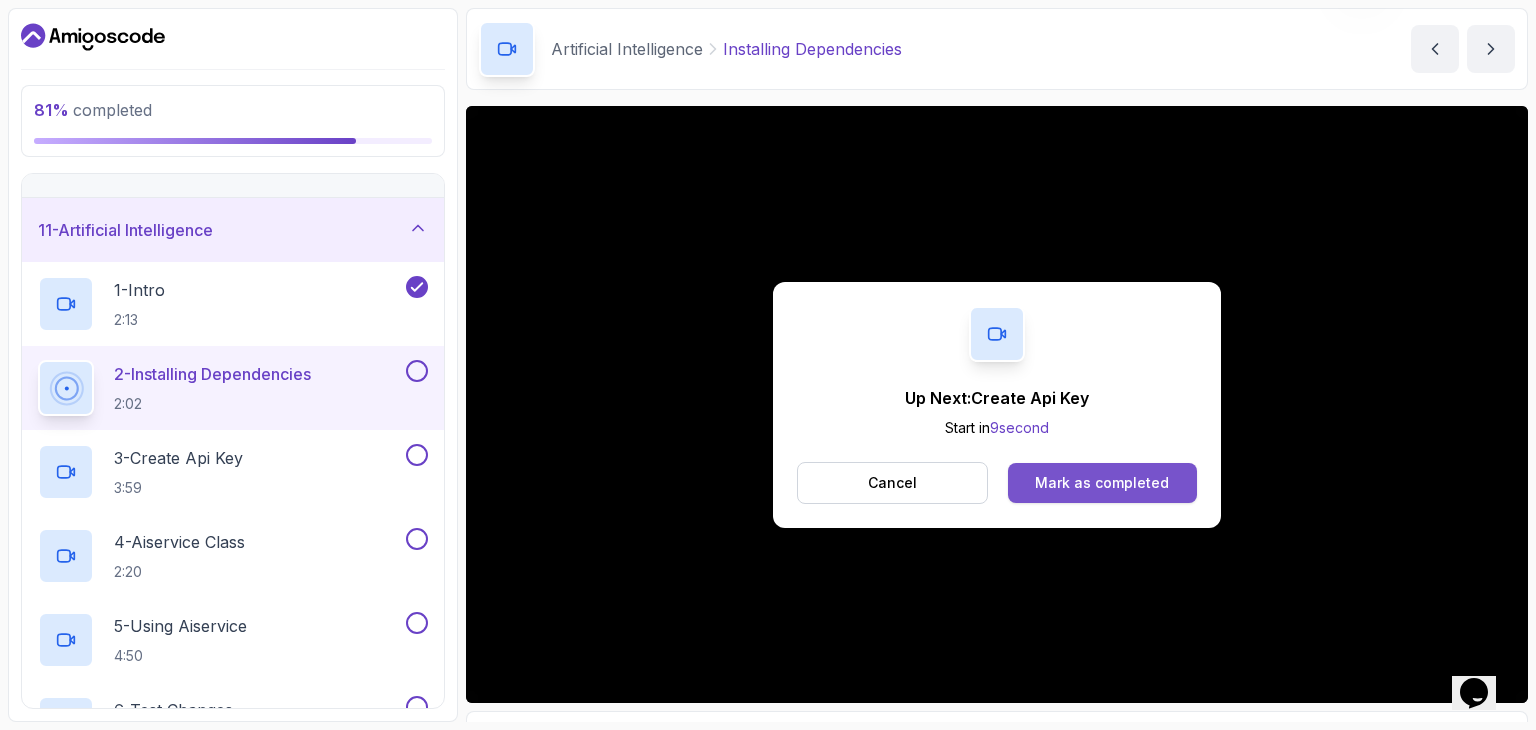 click on "Mark as completed" at bounding box center [1102, 483] 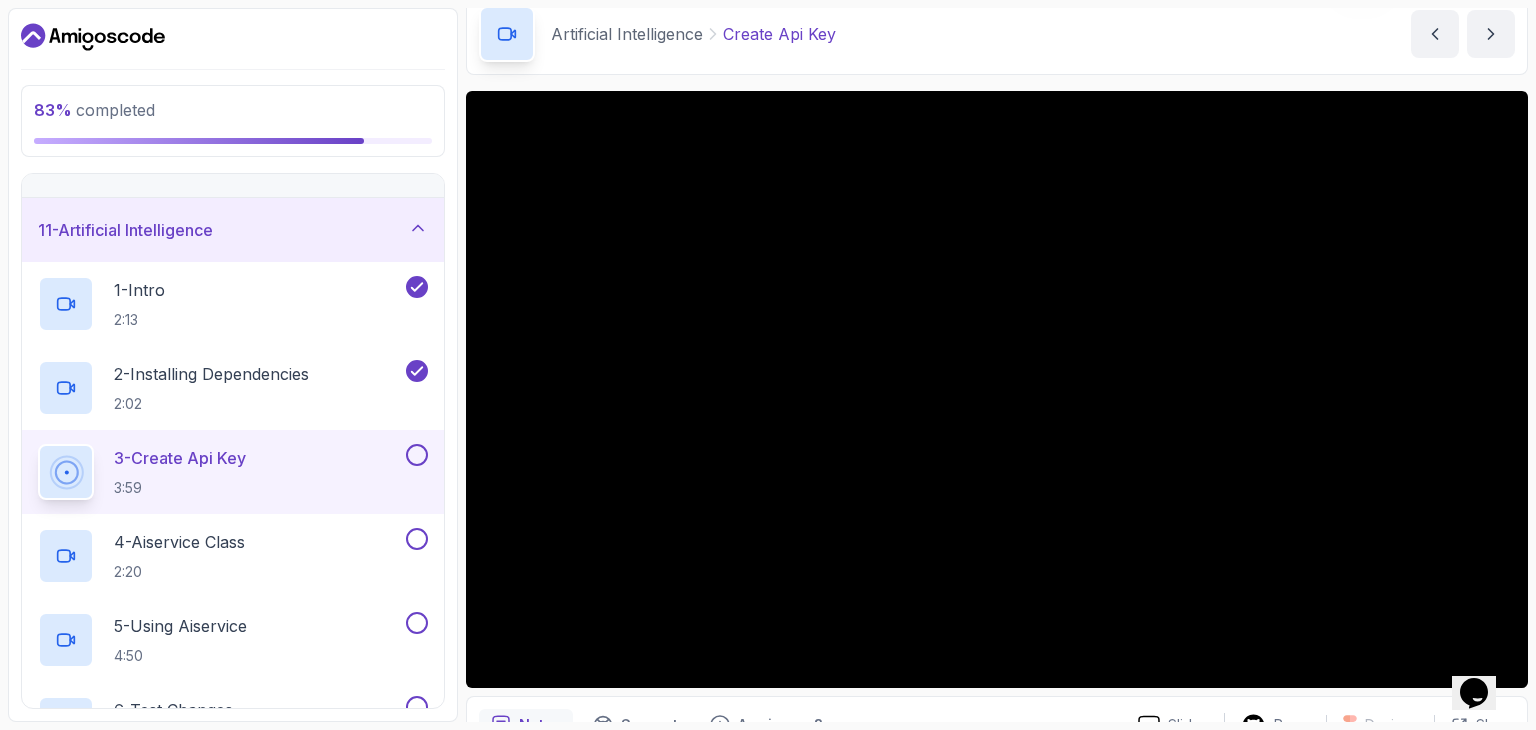 scroll, scrollTop: 88, scrollLeft: 0, axis: vertical 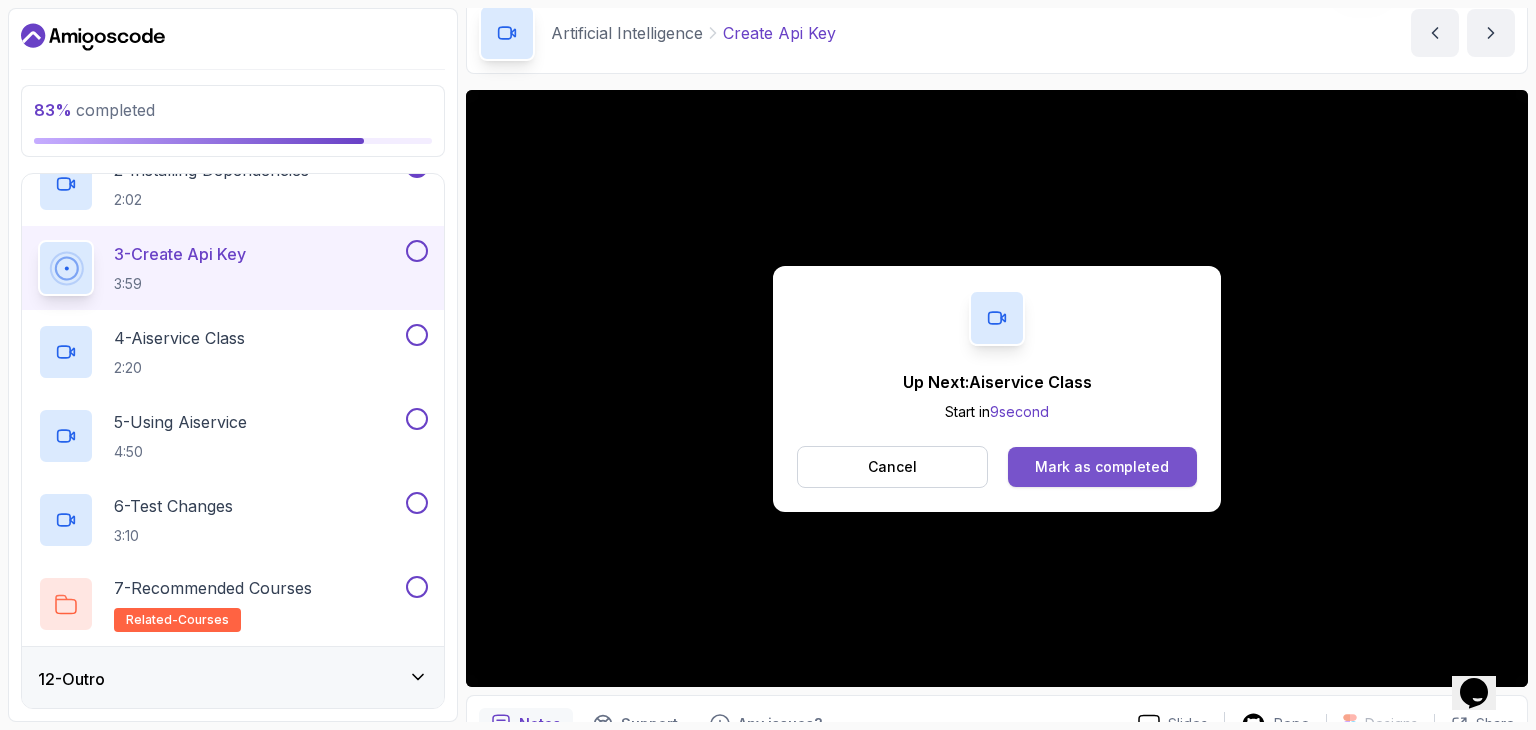 click on "Mark as completed" at bounding box center [1102, 467] 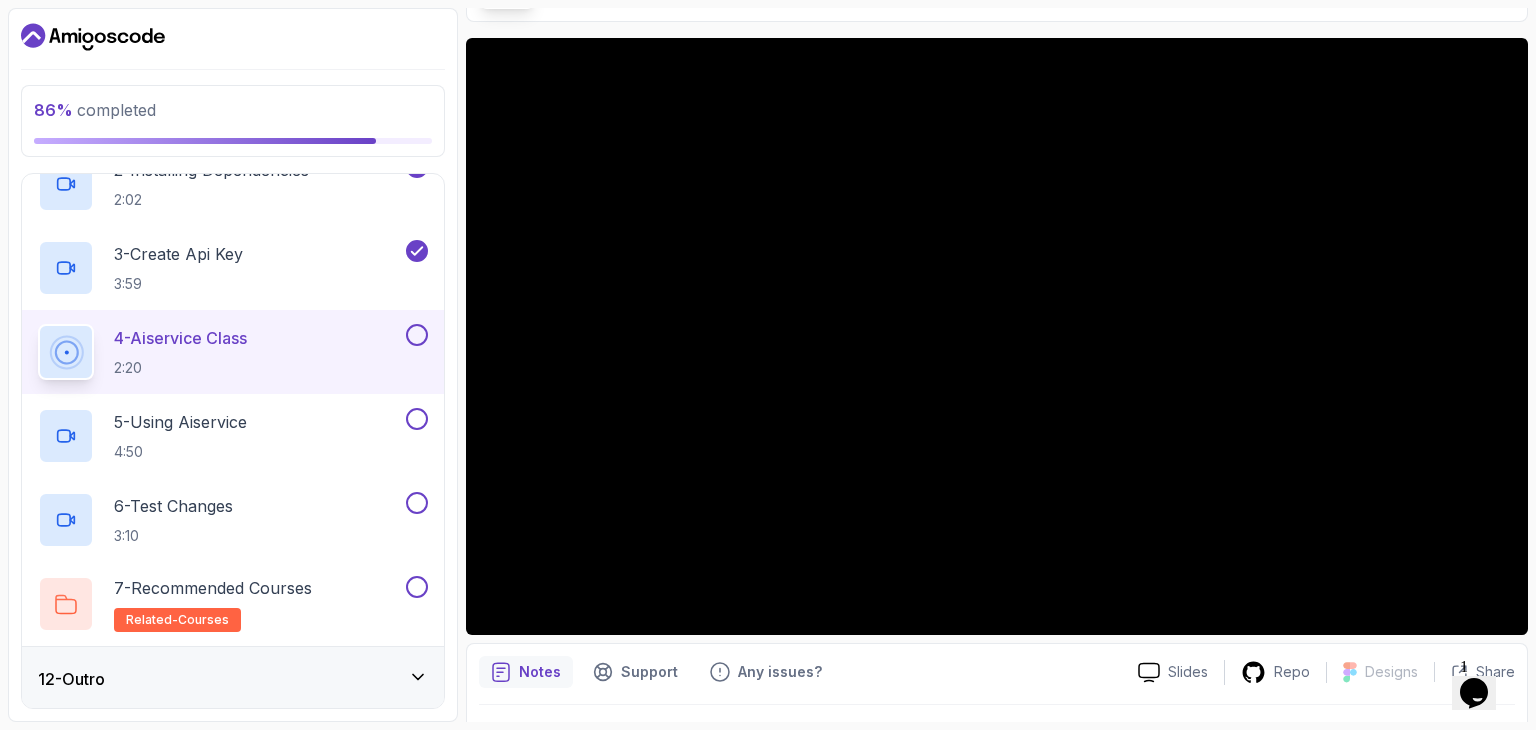 scroll, scrollTop: 139, scrollLeft: 0, axis: vertical 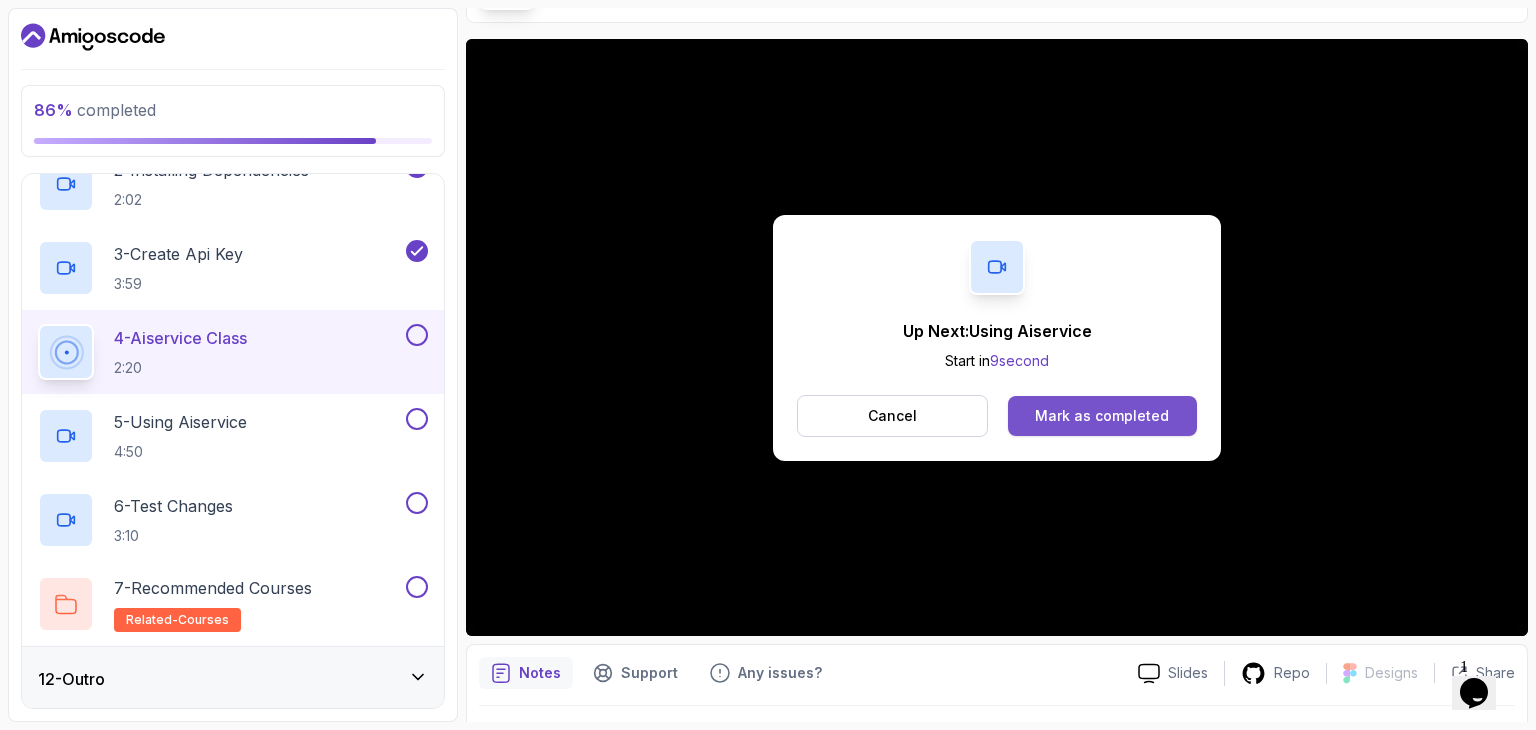click on "Mark as completed" at bounding box center [1102, 416] 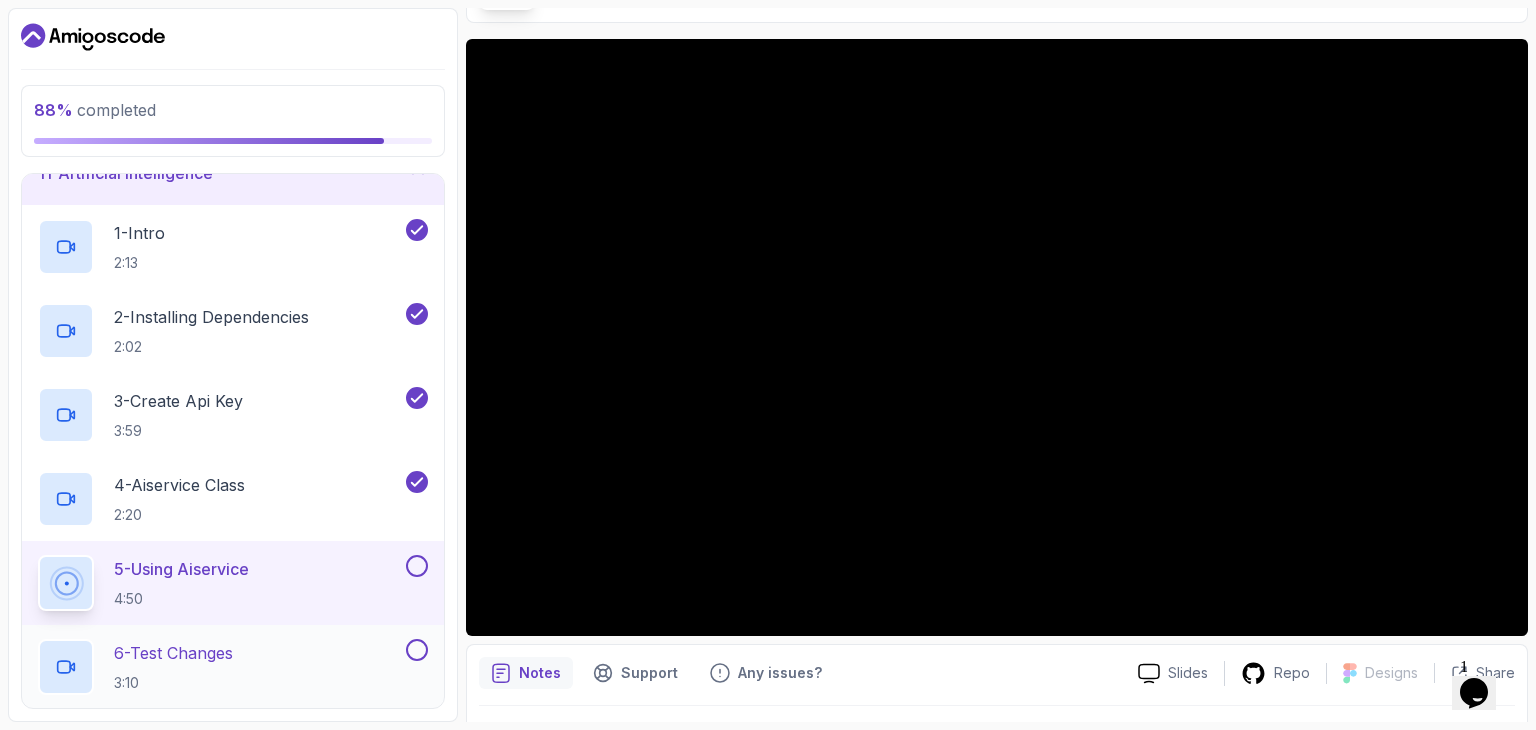 scroll, scrollTop: 830, scrollLeft: 0, axis: vertical 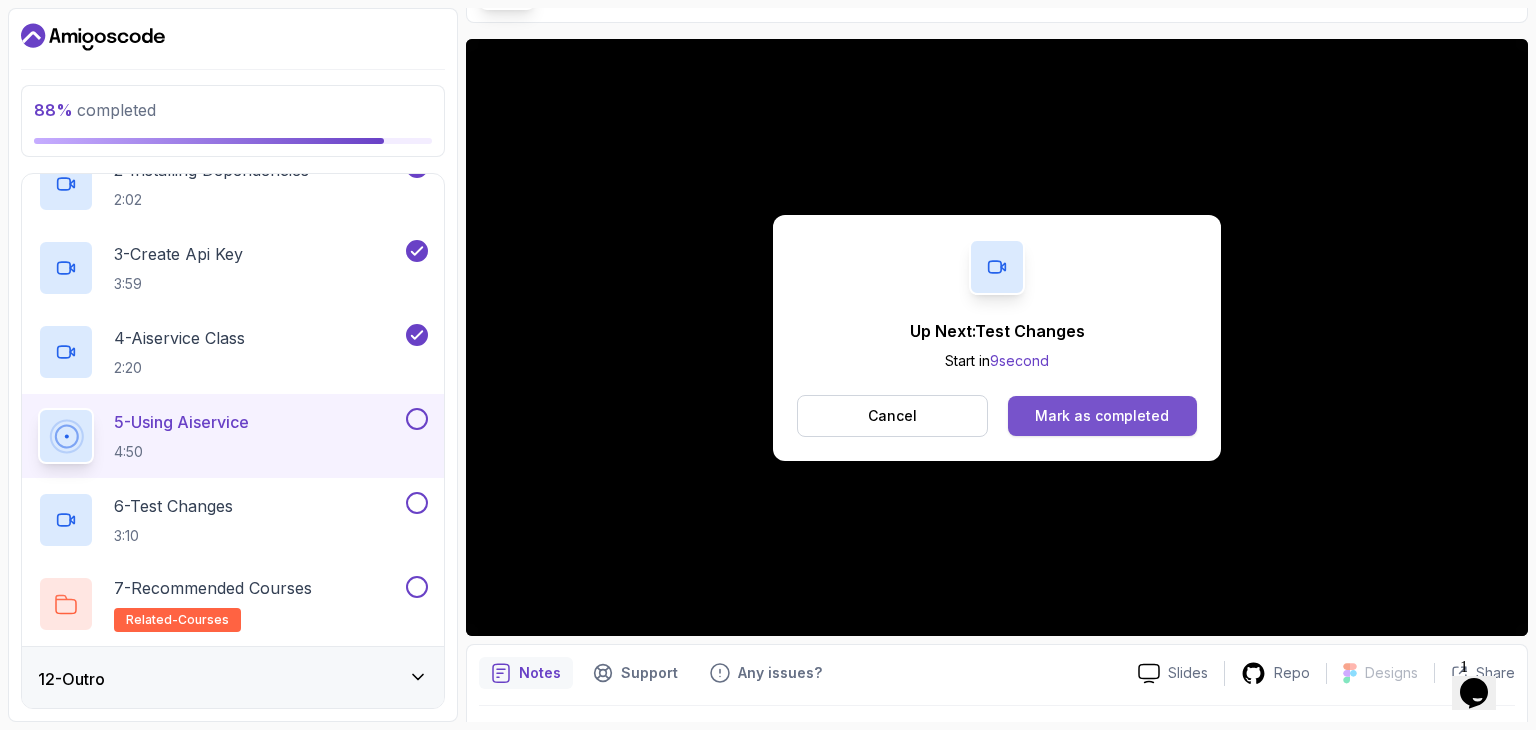 click on "Mark as completed" at bounding box center (1102, 416) 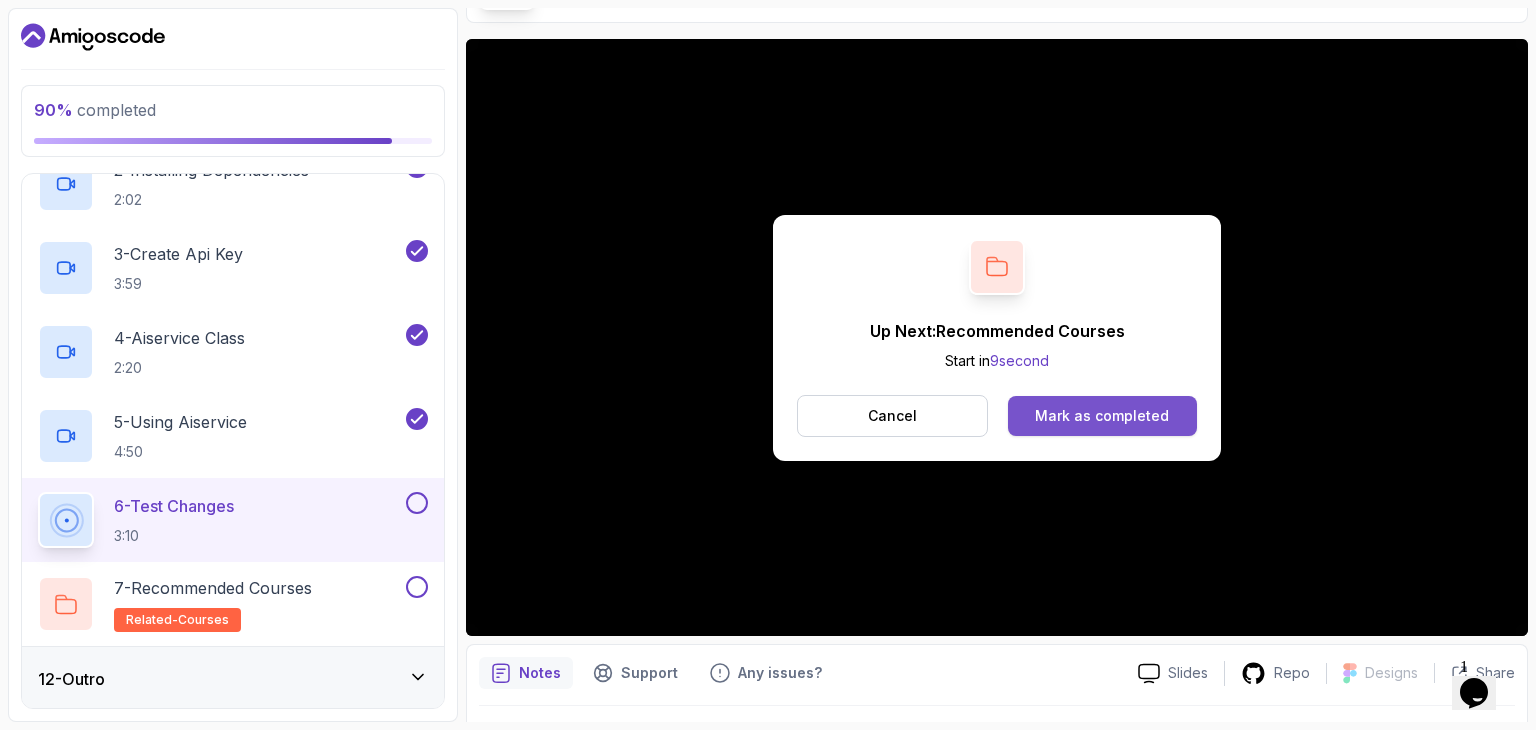 click on "Mark as completed" at bounding box center (1102, 416) 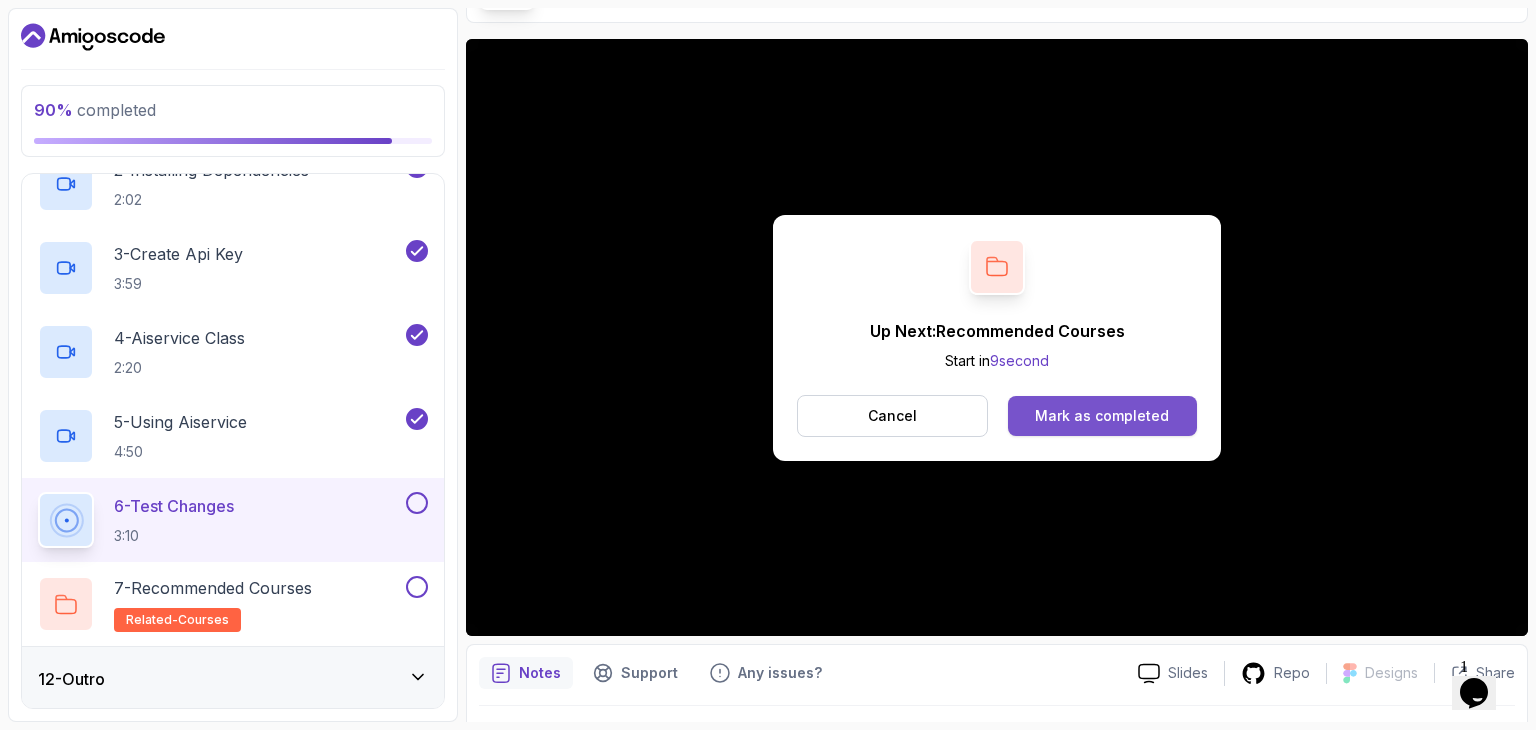 scroll, scrollTop: 0, scrollLeft: 0, axis: both 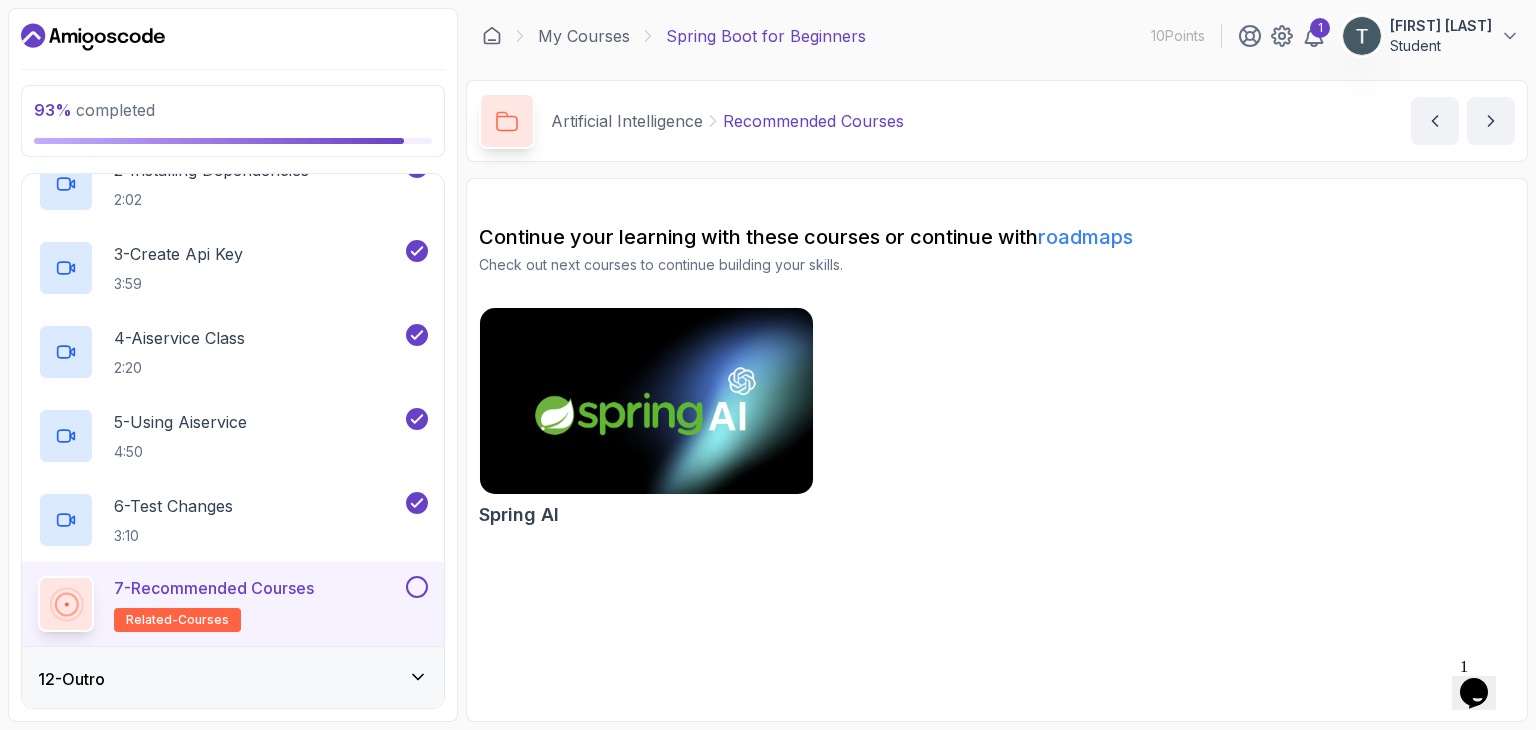 click at bounding box center [646, 401] 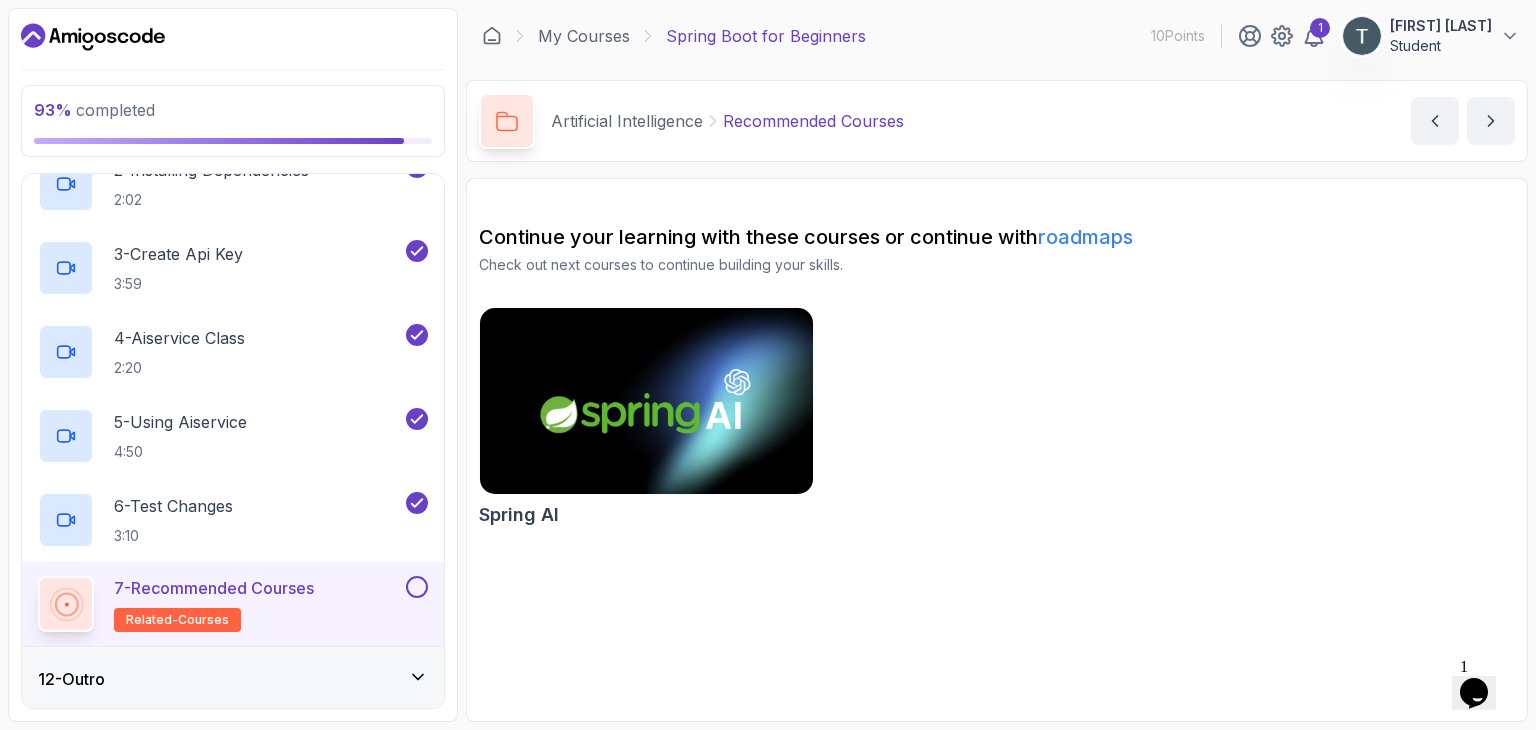 click at bounding box center [417, 587] 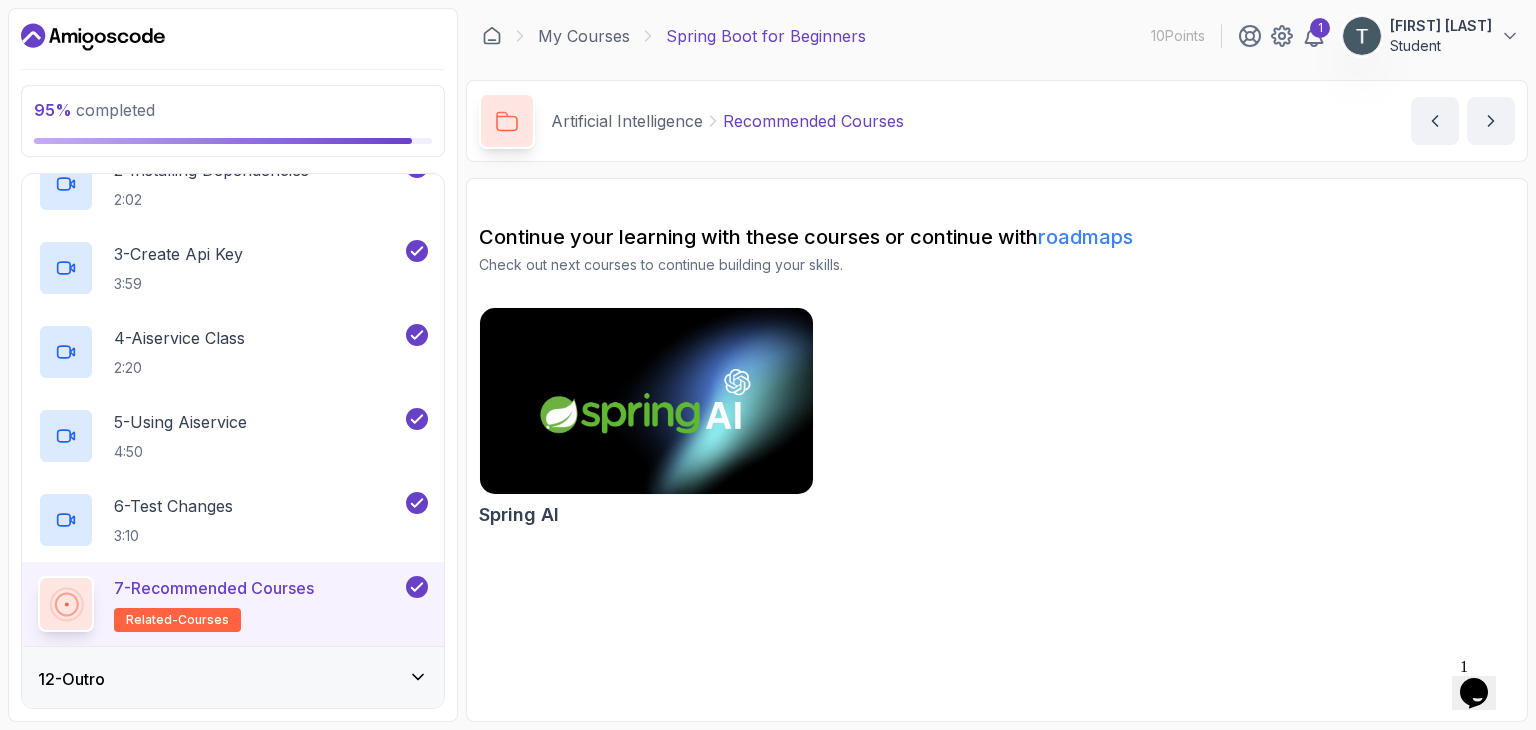 click on "12  -  Outro" at bounding box center (233, 679) 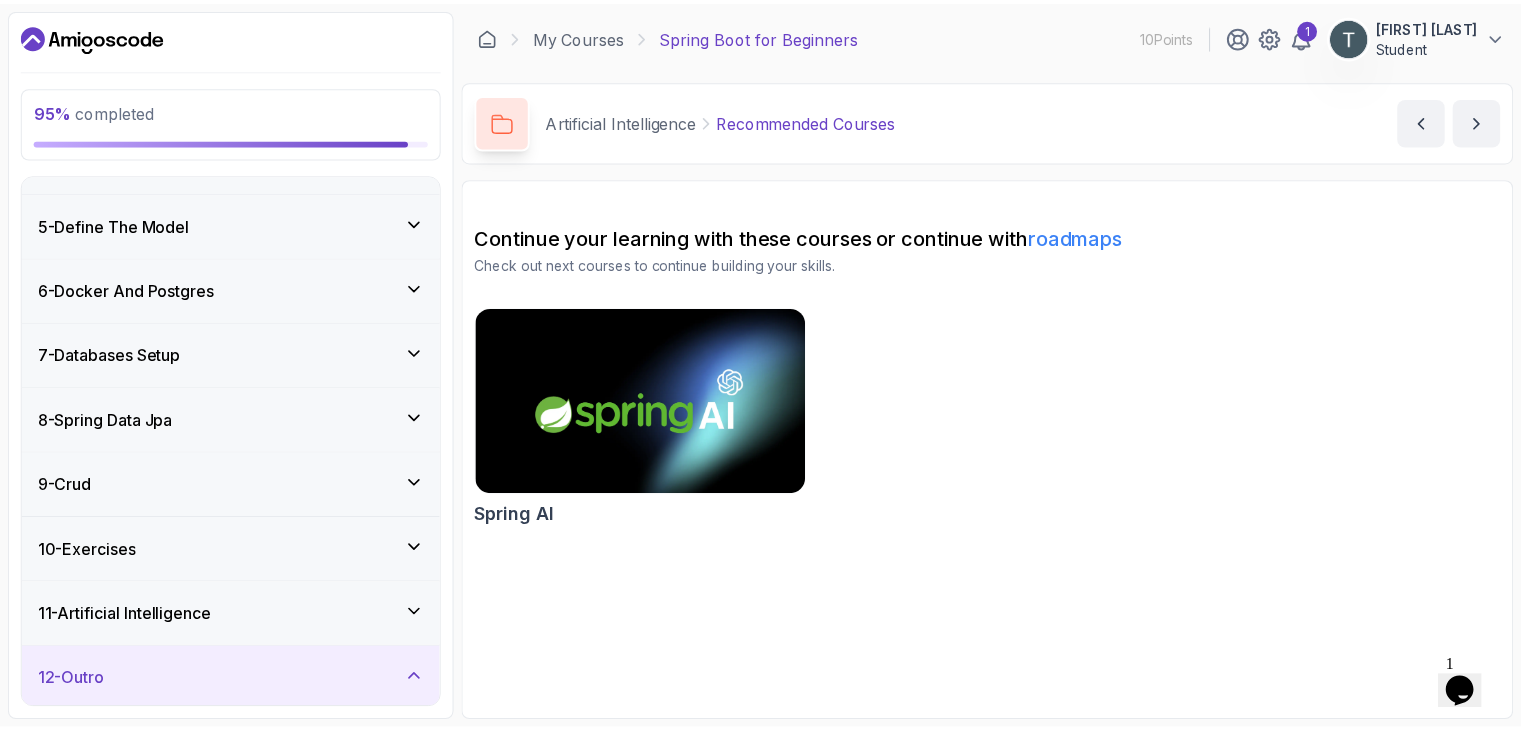 scroll, scrollTop: 410, scrollLeft: 0, axis: vertical 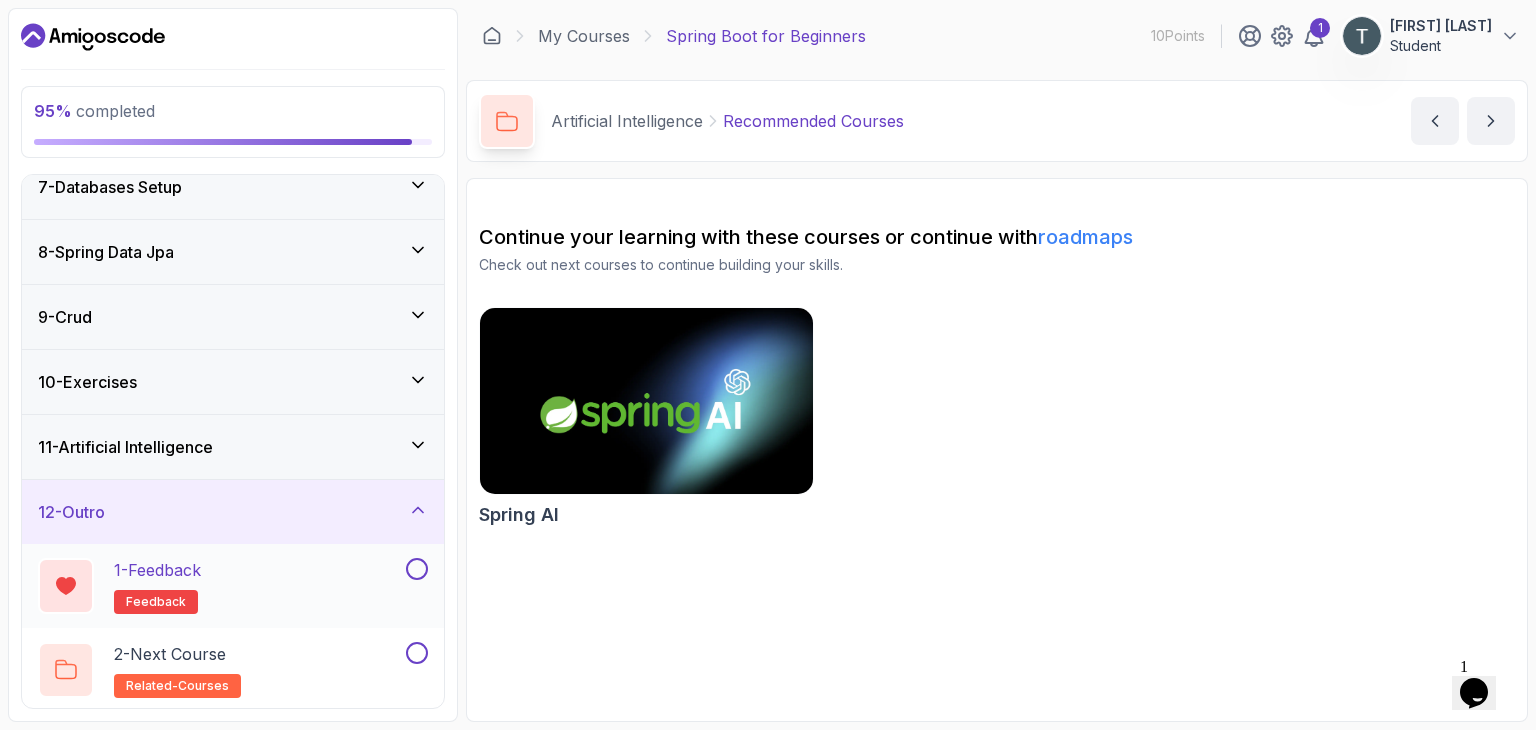 click on "1  -  Feedback" at bounding box center [157, 570] 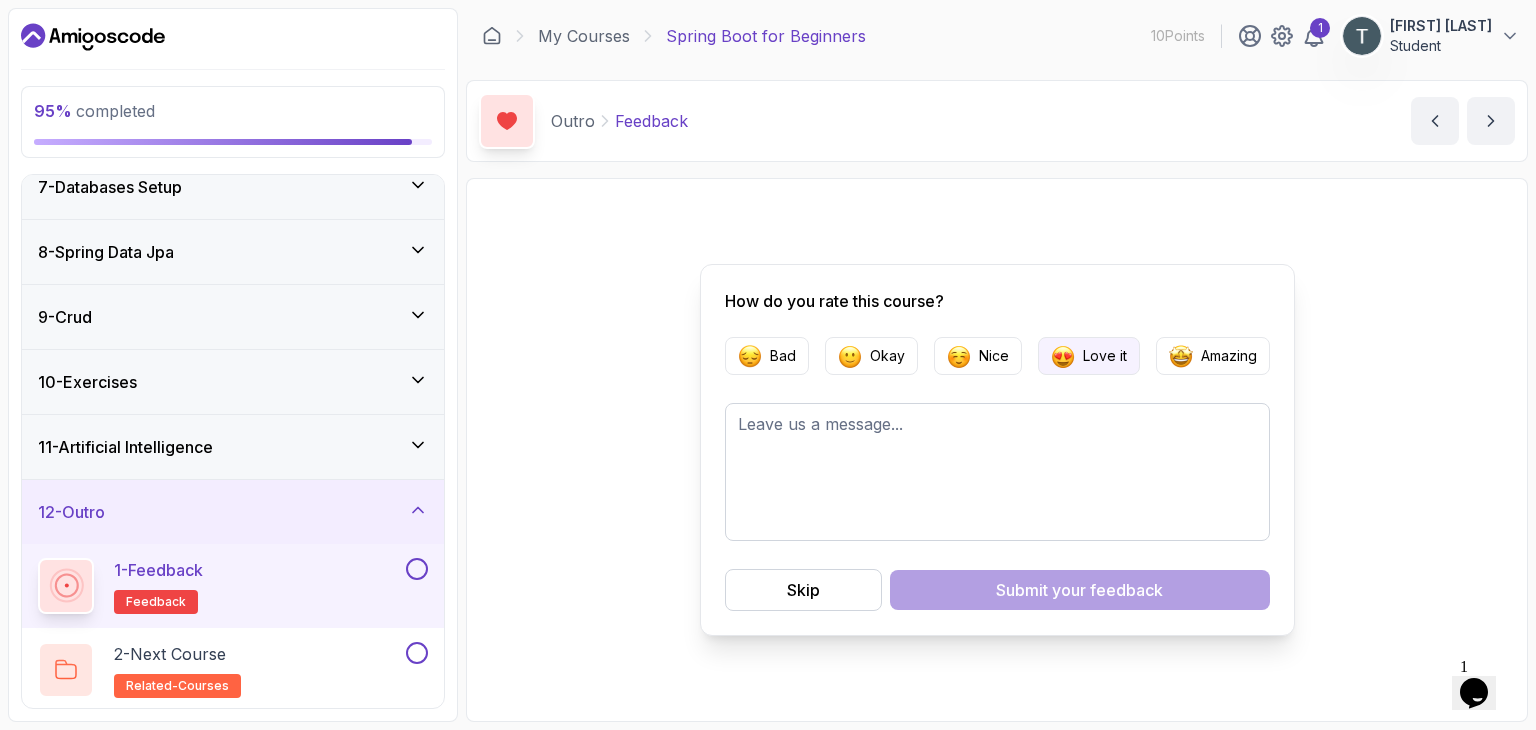 click on "Love it" at bounding box center [1089, 356] 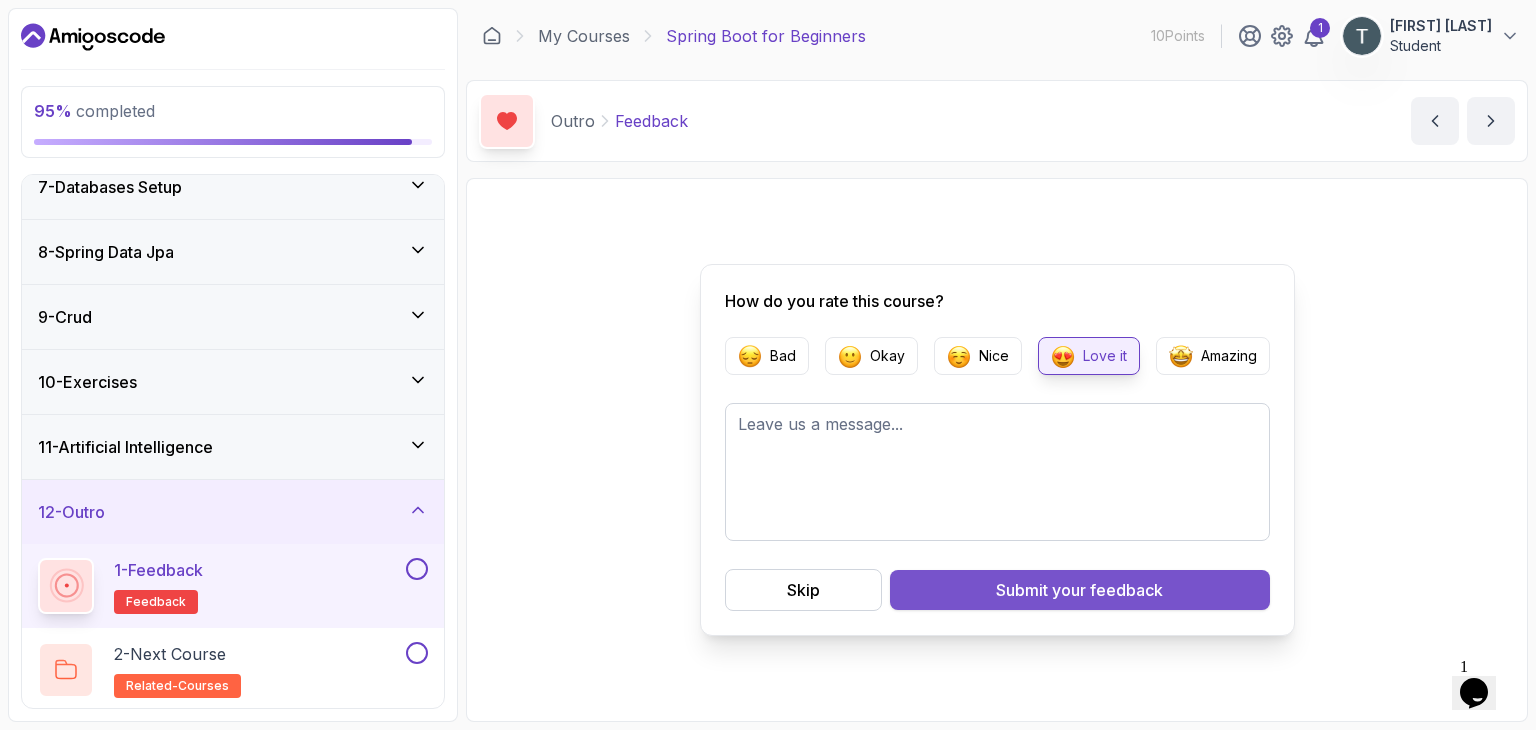 click on "Submit   your feedback" at bounding box center (1080, 590) 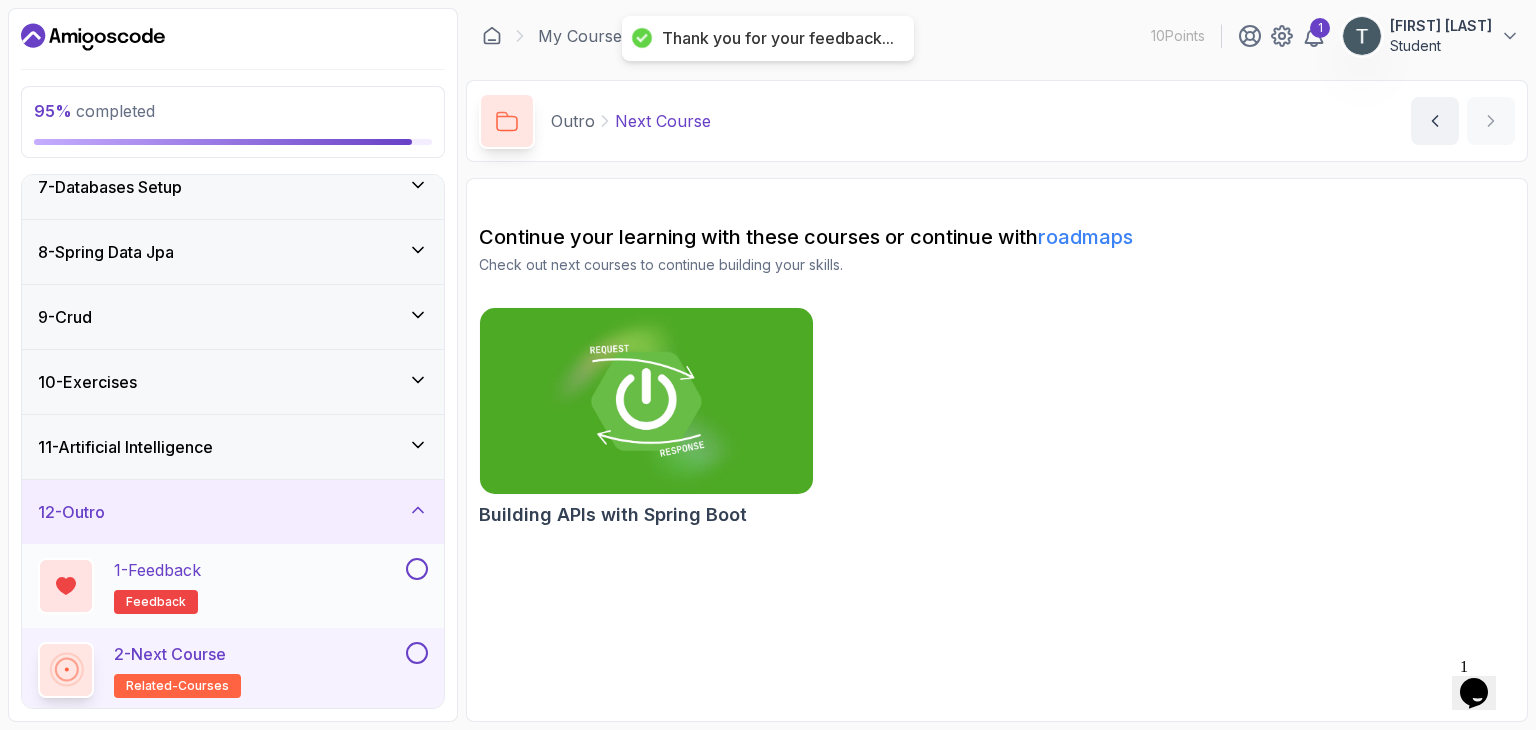click at bounding box center (417, 569) 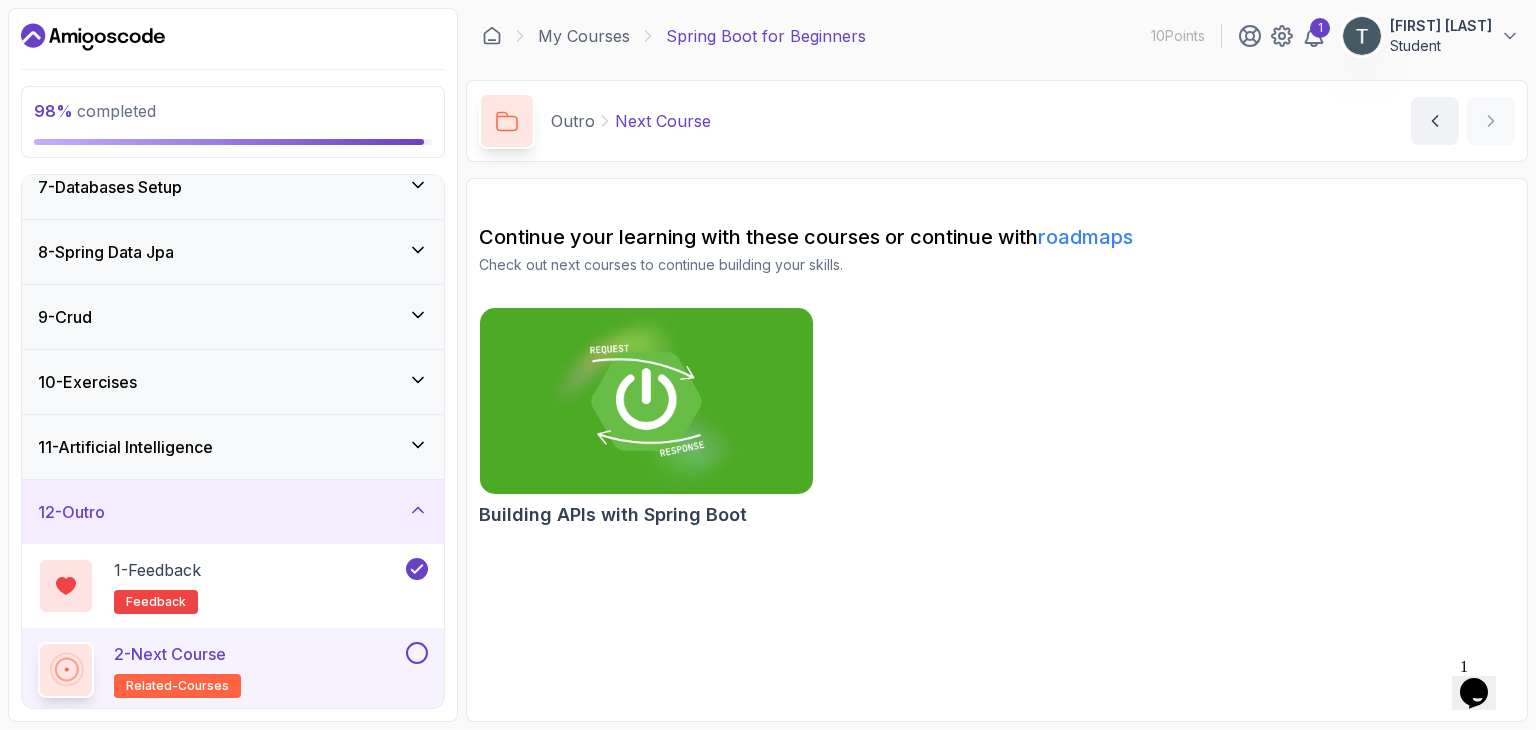 click on "2  -  Next Course" at bounding box center (170, 654) 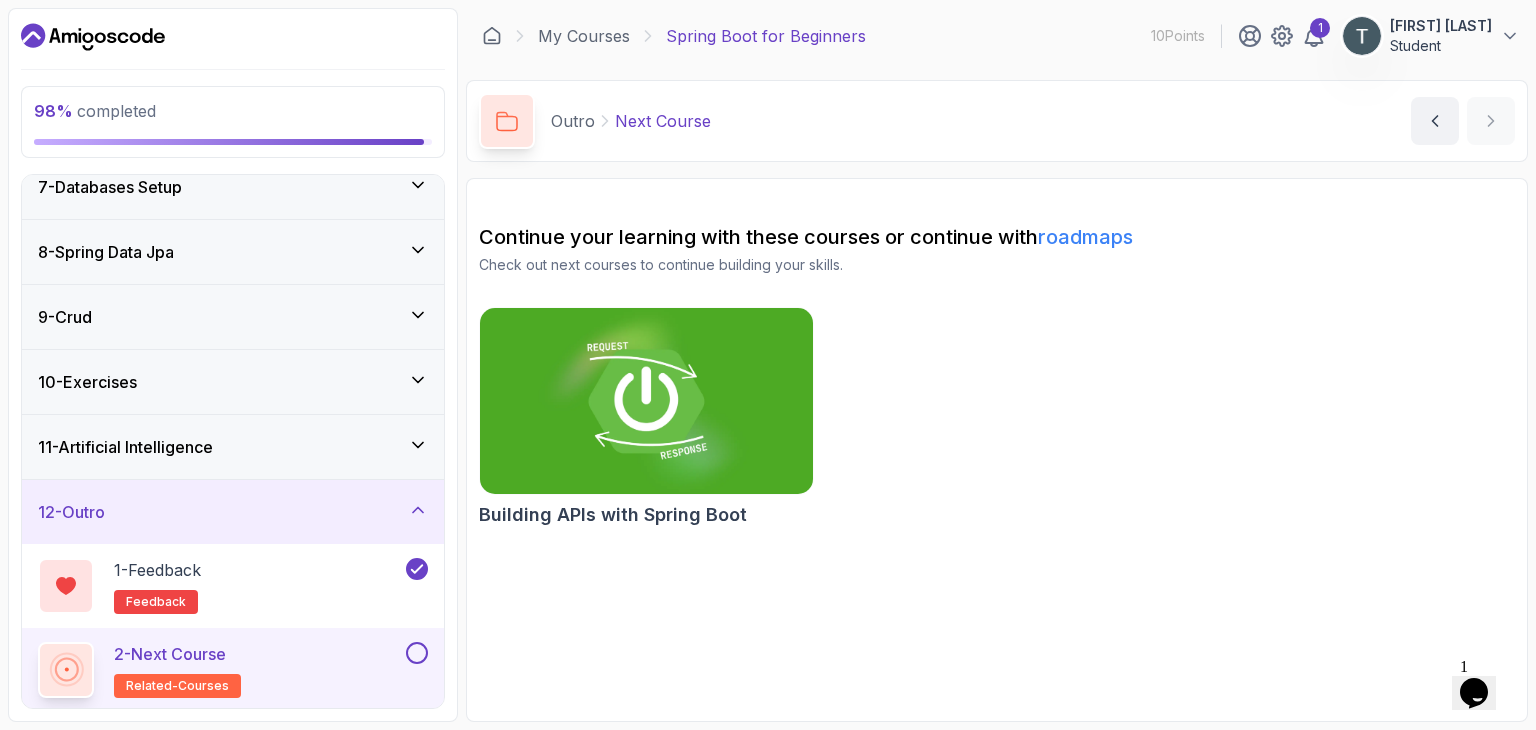 click at bounding box center (646, 401) 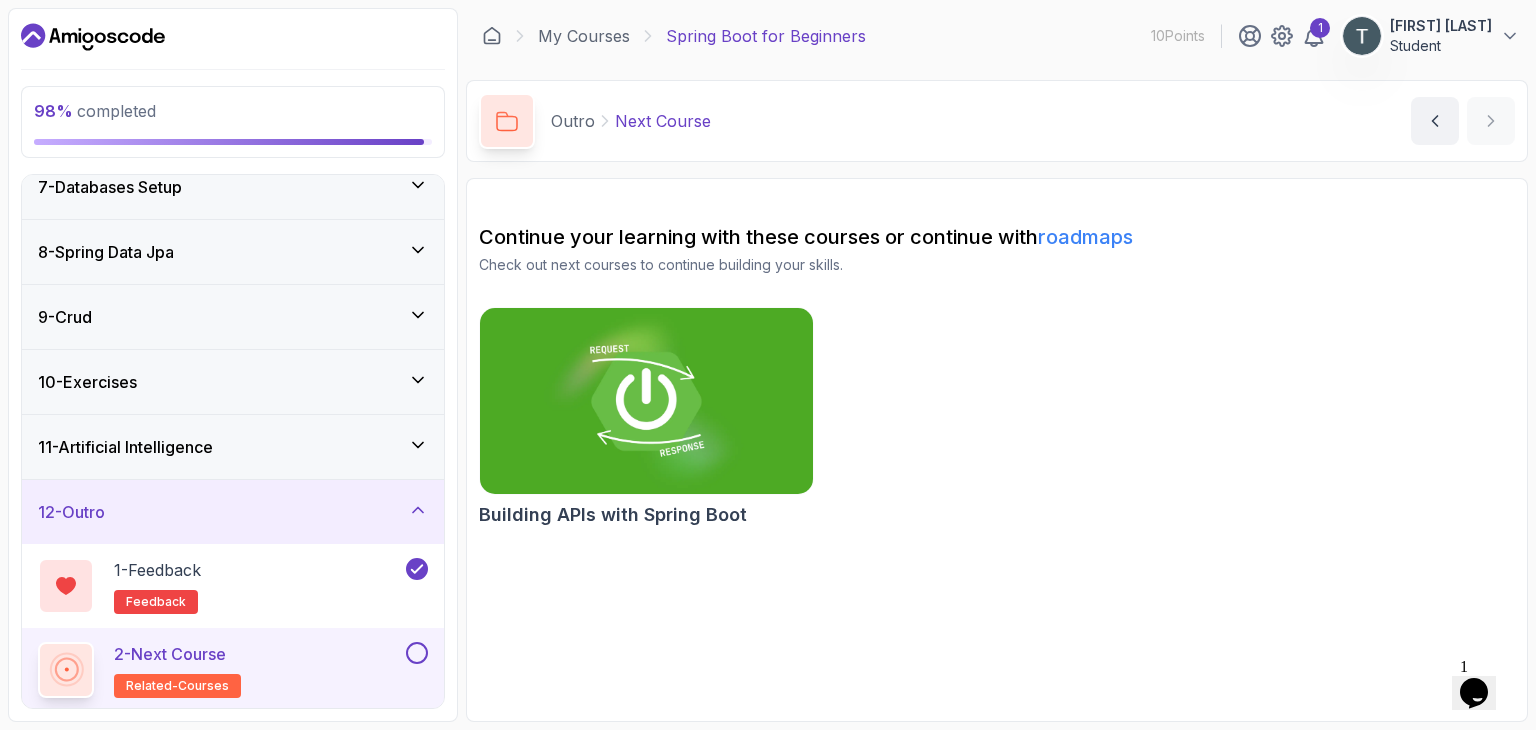 click at bounding box center [417, 653] 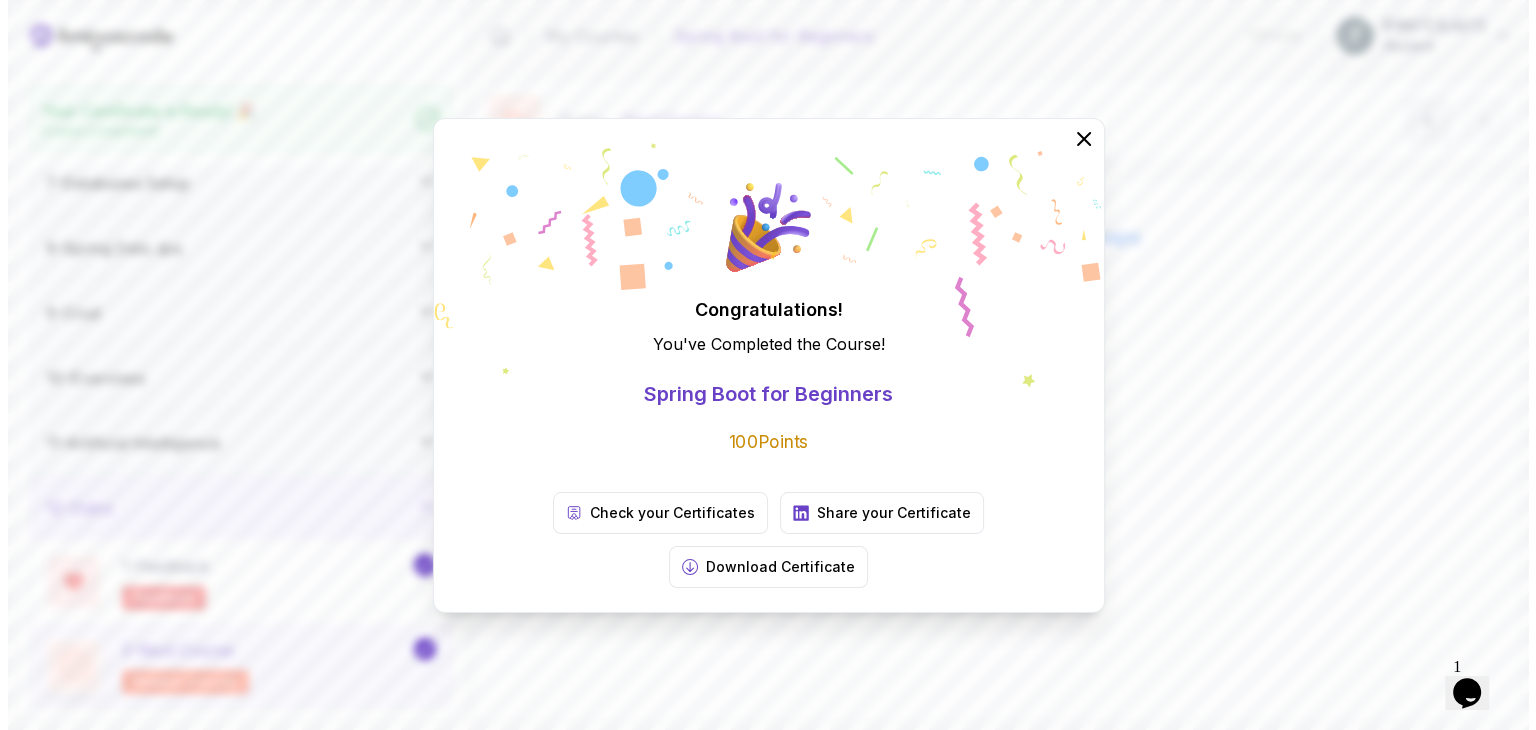 scroll, scrollTop: 404, scrollLeft: 0, axis: vertical 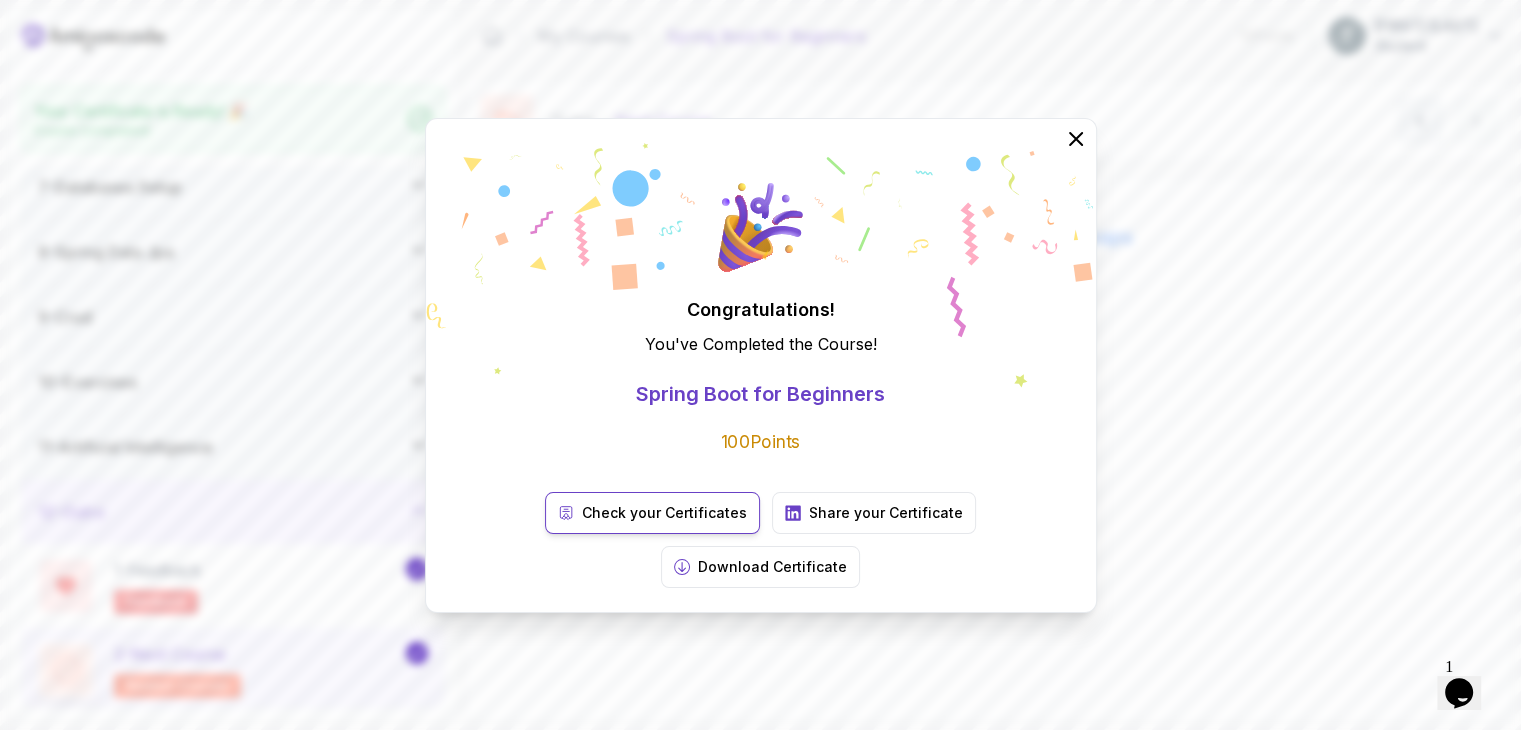click on "Check your Certificates" at bounding box center (664, 513) 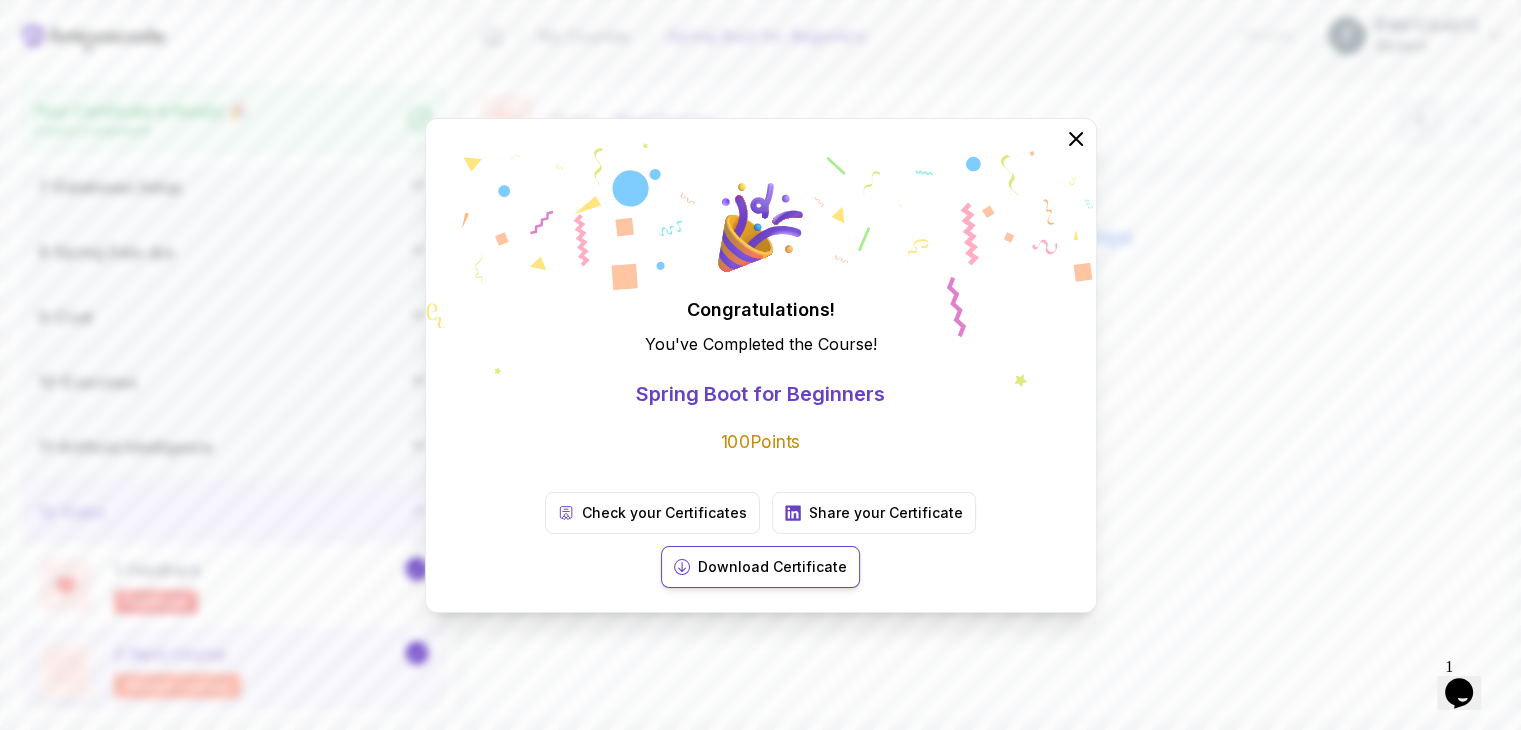click on "Download Certificate" at bounding box center [760, 567] 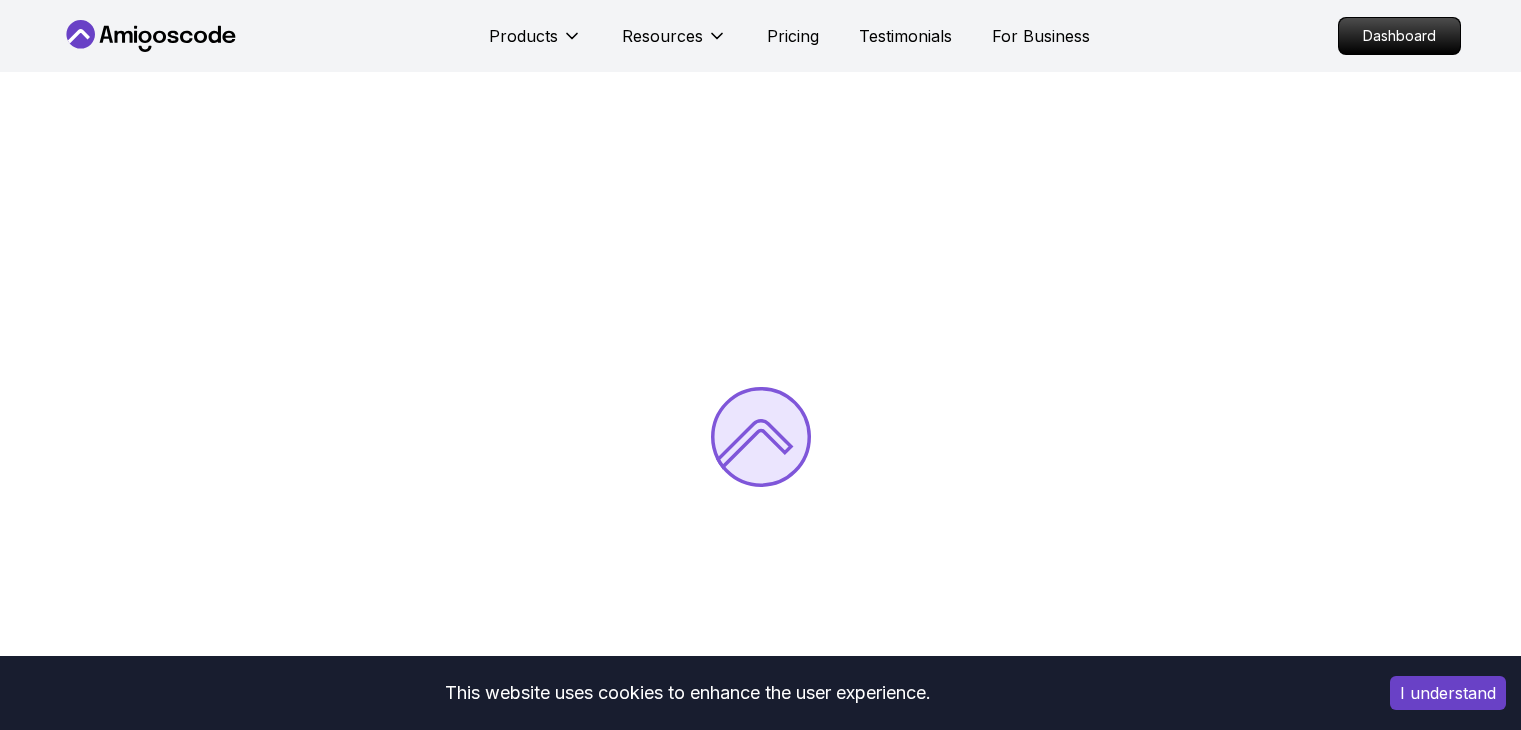 scroll, scrollTop: 0, scrollLeft: 0, axis: both 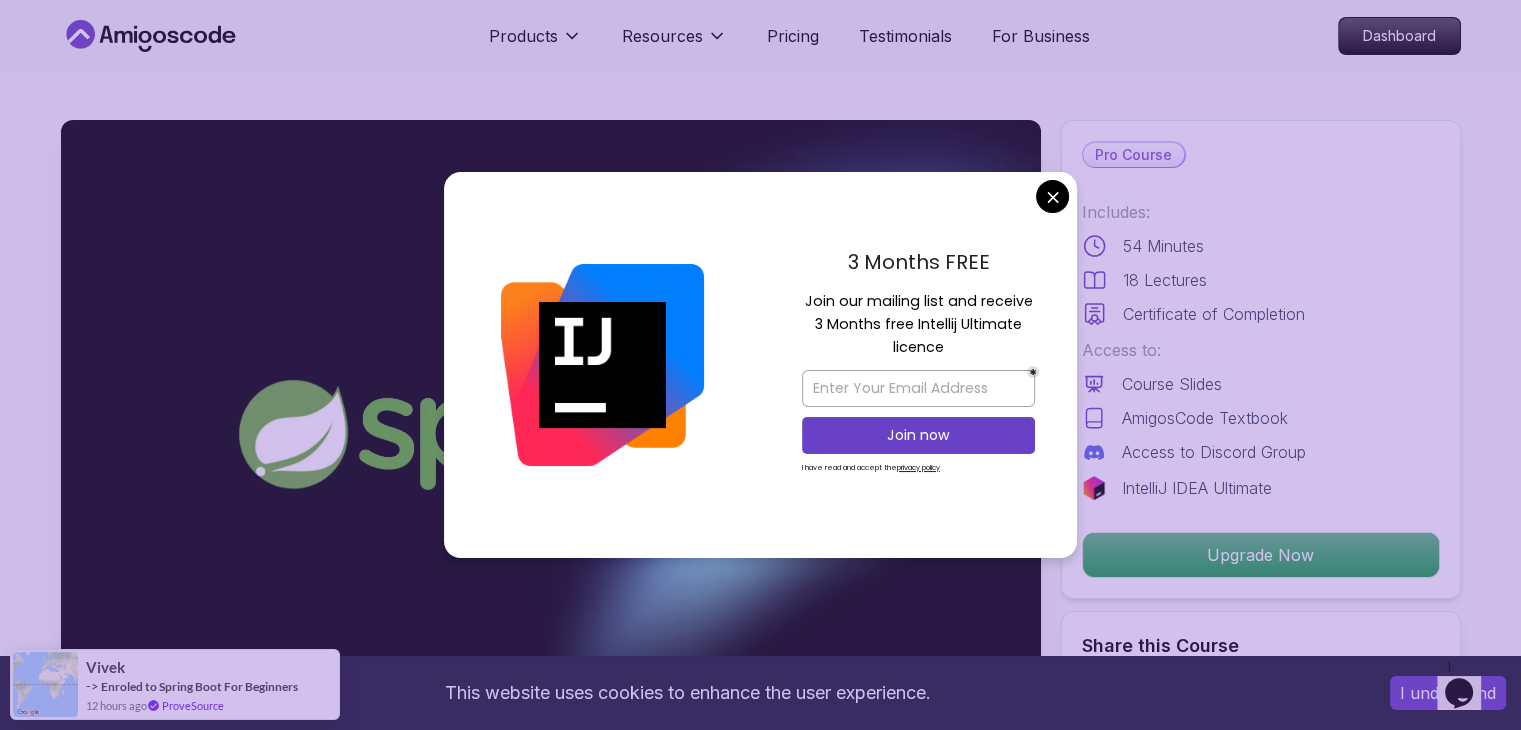 click on "This website uses cookies to enhance the user experience. I understand Products Resources Pricing Testimonials For Business Dashboard Products Resources Pricing Testimonials For Business Dashboard Spring AI Welcome to the Spring AI course! Learn to build intelligent applications with the Spring framework effortlessly. Mama Samba Braima Djalo  /   Instructor Pro Course Includes: 54 Minutes 18 Lectures Certificate of Completion Access to: Course Slides AmigosCode Textbook Access to Discord Group IntelliJ IDEA Ultimate Upgrade Now Share this Course or Copy link Got a Team of 5 or More? With one subscription, give your entire team access to all courses and features. Check our Business Plan Mama Samba Braima Djalo  /   Instructor What you will learn spring-boot spring-ai spring-framework ai openai AI Fundamentals - Grasp the core concepts of Artificial Intelligence and how it integrates with Spring. OpenAI Integration - Learn to set up OpenAI API keys and configure models for text, image, and audio processing." at bounding box center (760, 3947) 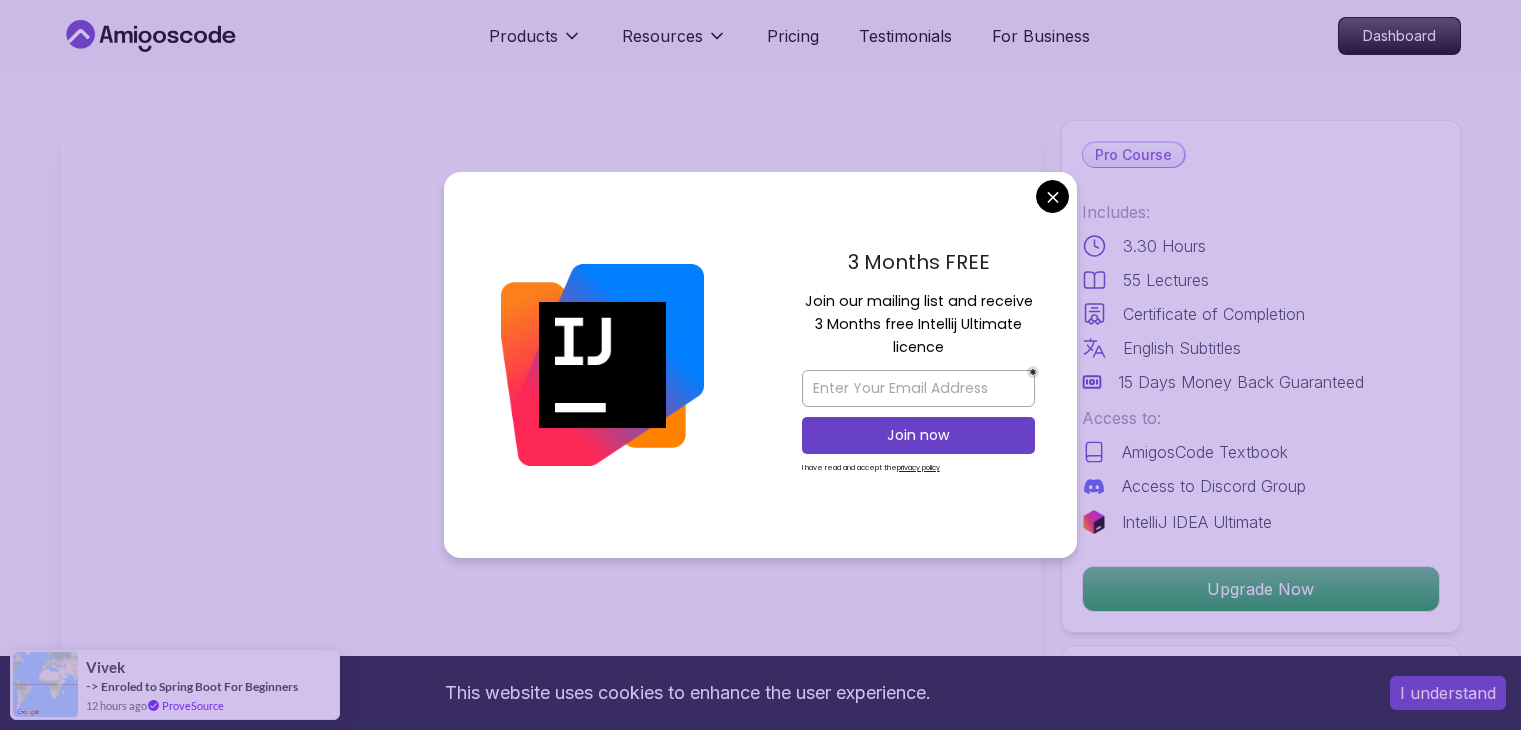 scroll, scrollTop: 0, scrollLeft: 0, axis: both 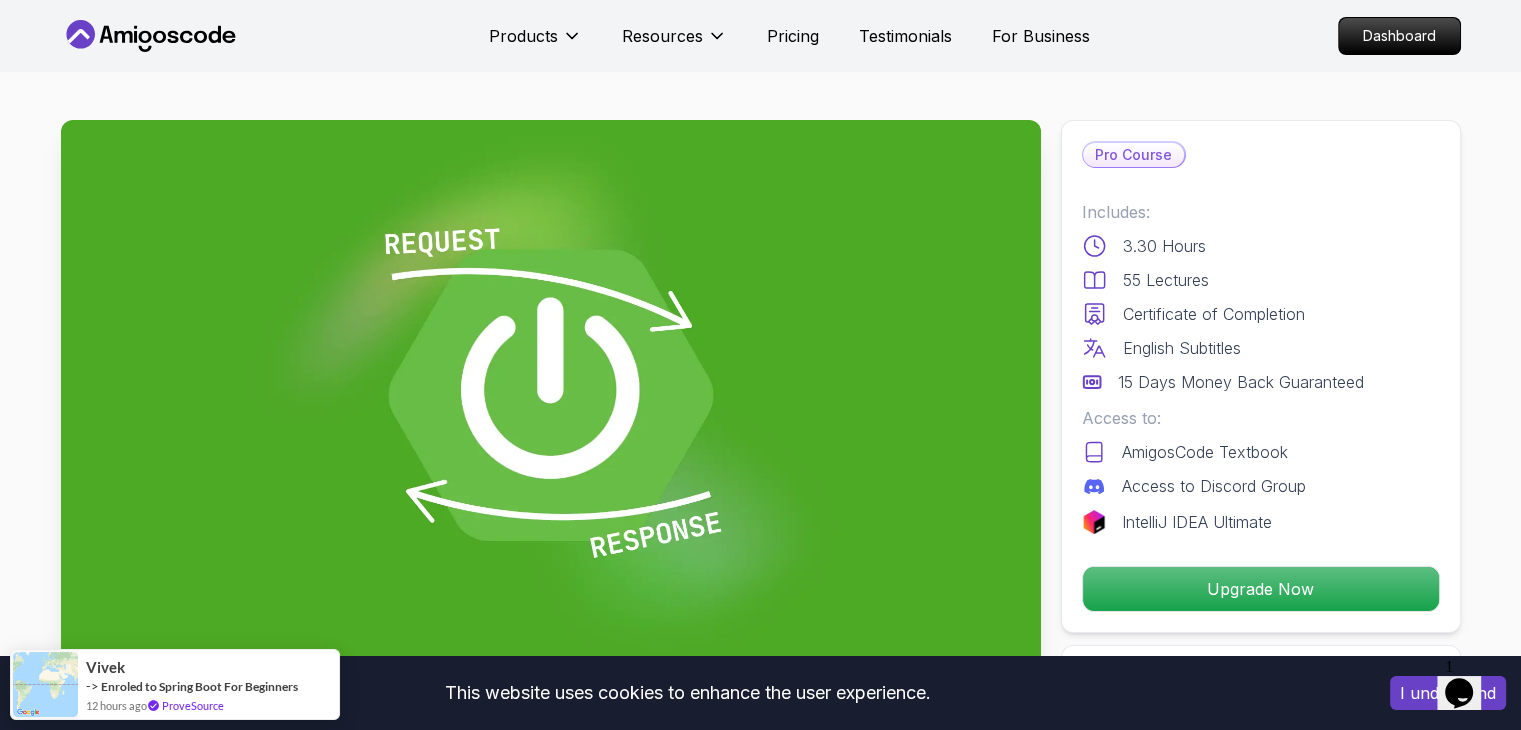 click on "This website uses cookies to enhance the user experience. I understand Products Resources Pricing Testimonials For Business Dashboard Products Resources Pricing Testimonials For Business Dashboard Building APIs with Spring Boot Learn to build robust, scalable APIs with Spring Boot, mastering REST principles, JSON handling, and embedded server configuration. Mama Samba Braima Djalo  /   Instructor Pro Course Includes: 3.30 Hours 55 Lectures Certificate of Completion English Subtitles 15 Days Money Back Guaranteed Access to: AmigosCode Textbook Access to Discord Group IntelliJ IDEA Ultimate Upgrade Now Share this Course or Copy link Got a Team of 5 or More? With one subscription, give your entire team access to all courses and features. Check our Business Plan Mama Samba Braima Djalo  /   Instructor What you will learn java spring spring-boot spring-data-jpa spring-security docker postgres h2 API Fundamentals - Master the foundations of building APIs, including REST principles and Spring MVC.
The" at bounding box center (760, 4629) 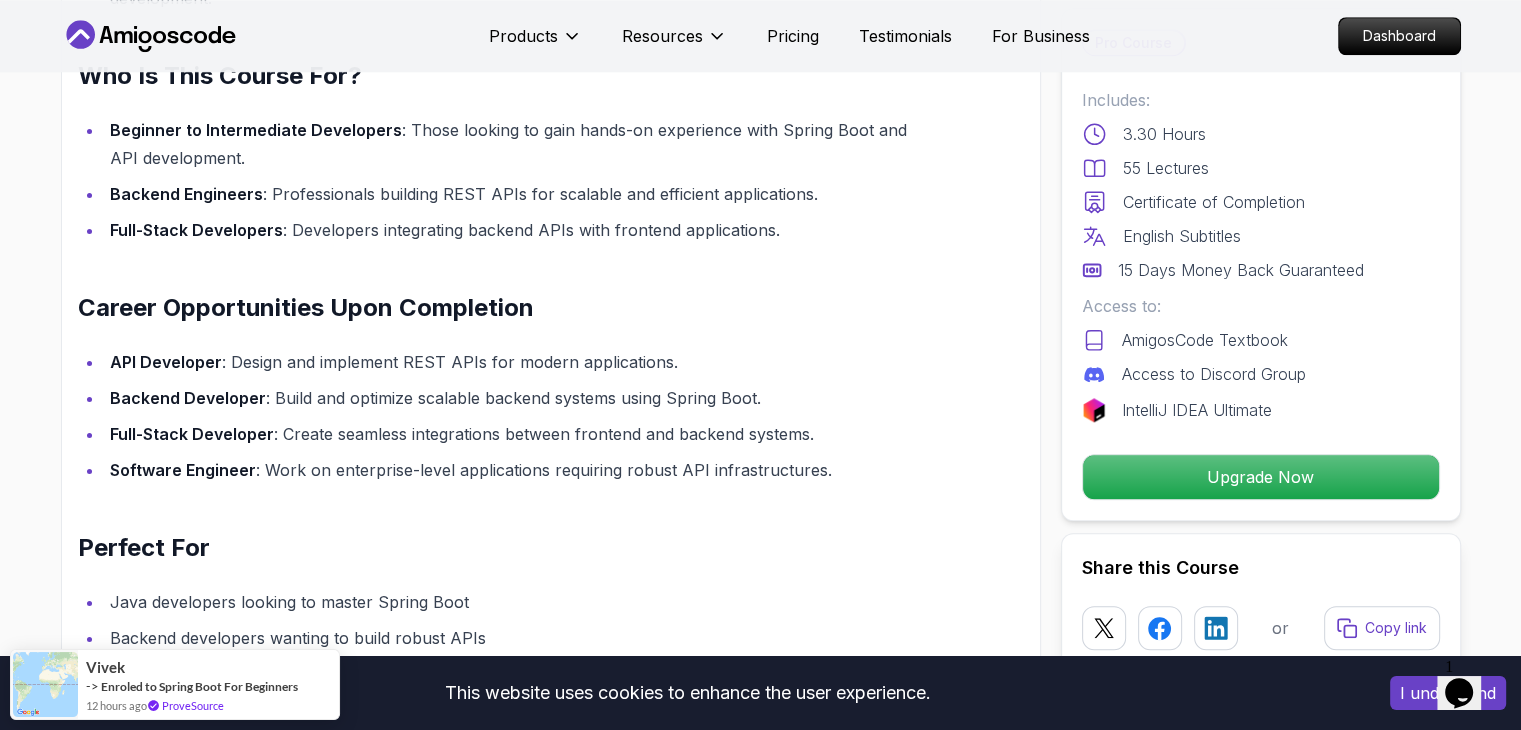 scroll, scrollTop: 1952, scrollLeft: 0, axis: vertical 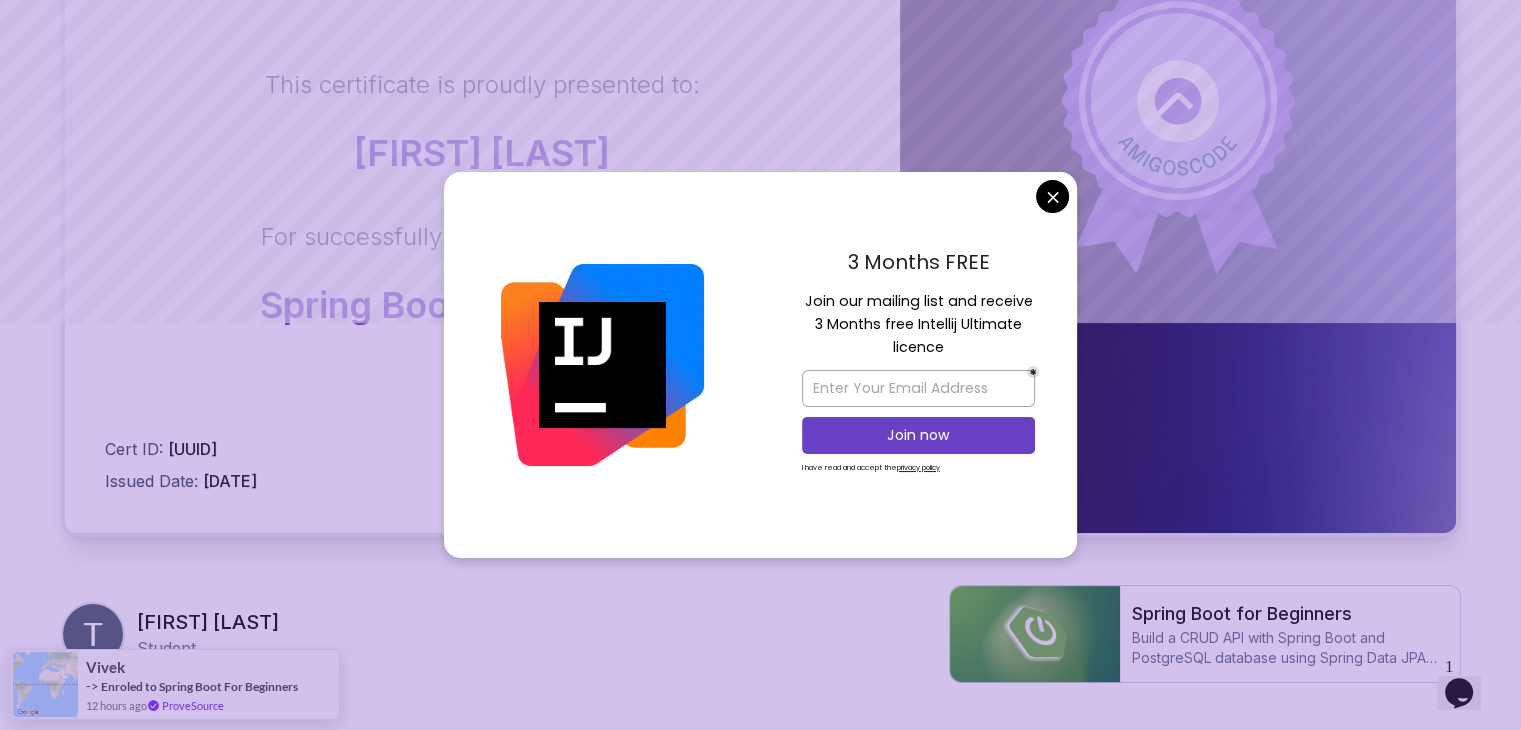 click on "Certificate This certificate is proudly presented to: Tanuri Mandini For successfully completing the course: Spring Boot for Beginners Cert ID:   4143e12a-ac04-49b5-9ab8-32323cf355eb Issued Date:   2025-08-02 Nelson Djalo Founder of Amigoscode Tanuri Mandini Student Spring Boot for Beginners Build a CRUD API with Spring Boot and PostgreSQL database using Spring Data JPA and Spring AI
Vivek ->   Enroled to Spring Boot For Beginners 12 hours ago     ProveSource" at bounding box center (760, 226) 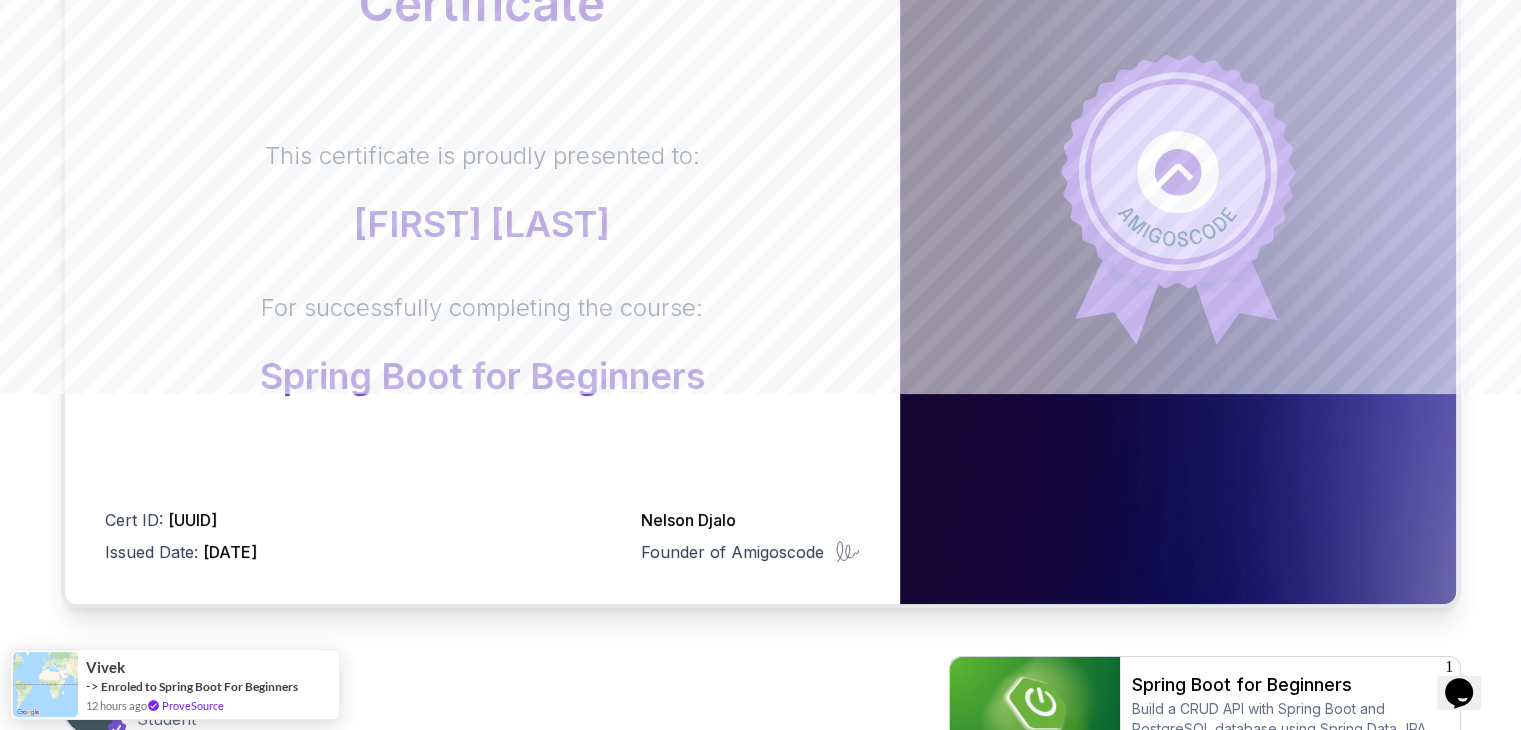 scroll, scrollTop: 356, scrollLeft: 0, axis: vertical 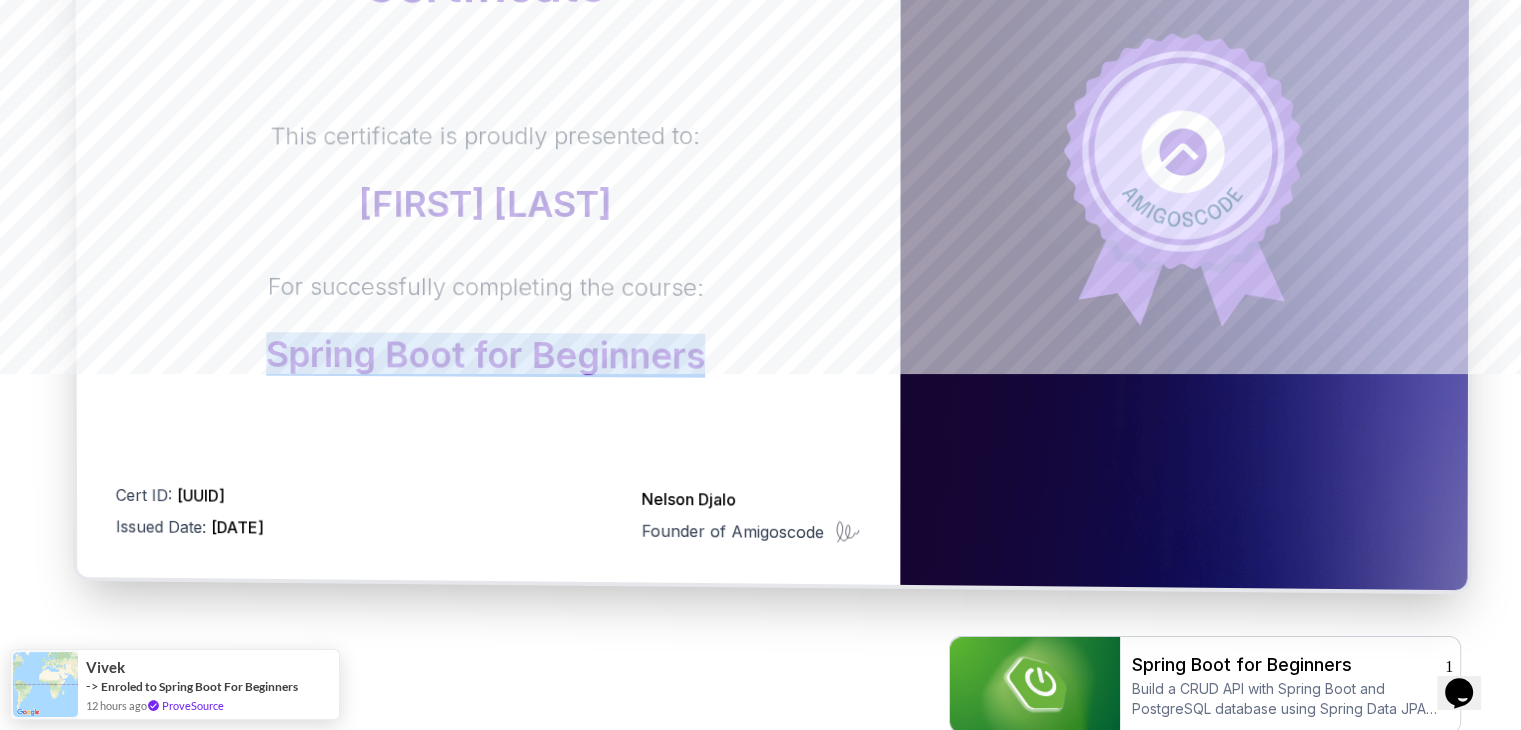 drag, startPoint x: 308, startPoint y: 343, endPoint x: 728, endPoint y: 371, distance: 420.9323 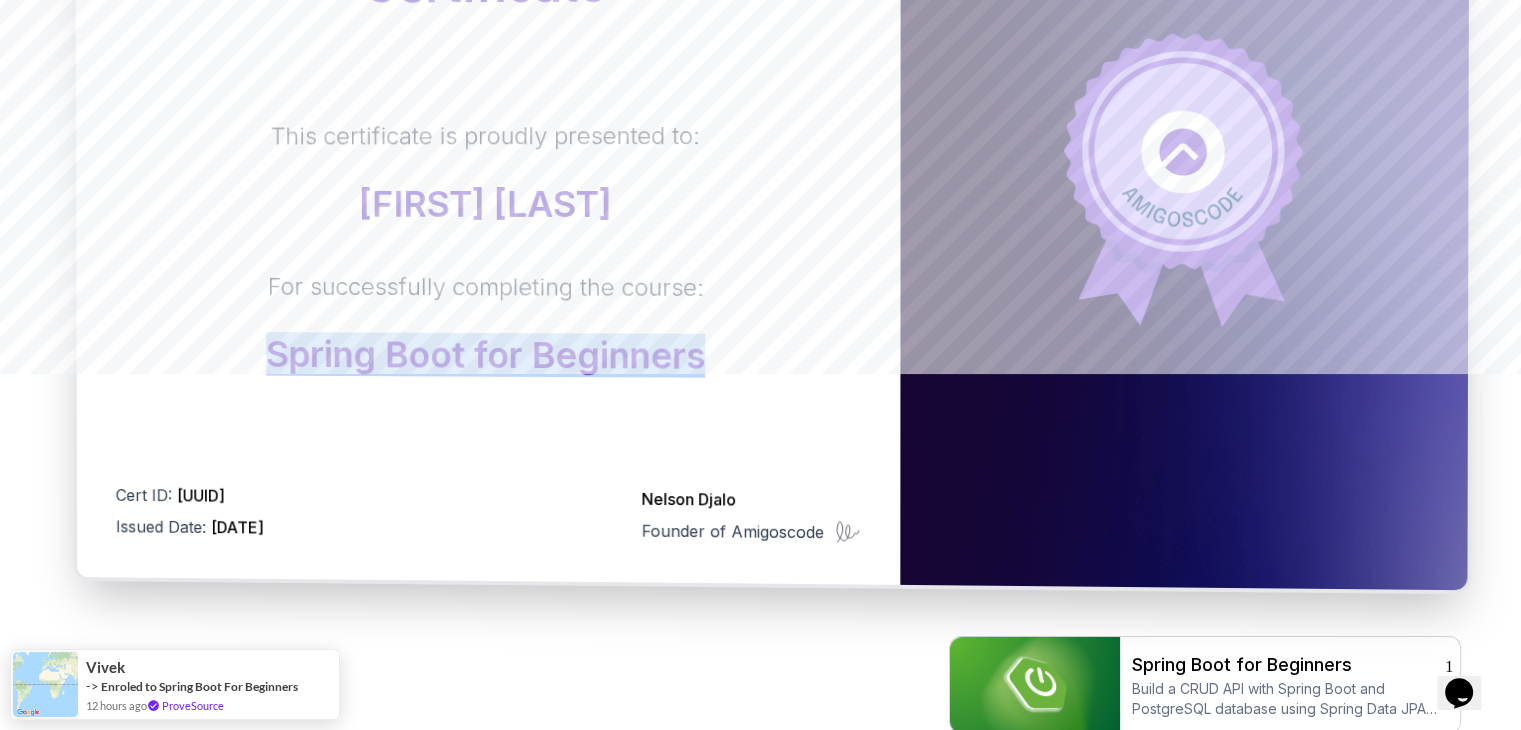 click on "This certificate is proudly presented to: Tanuri Mandini For successfully completing the course: Spring Boot for Beginners" at bounding box center [487, 248] 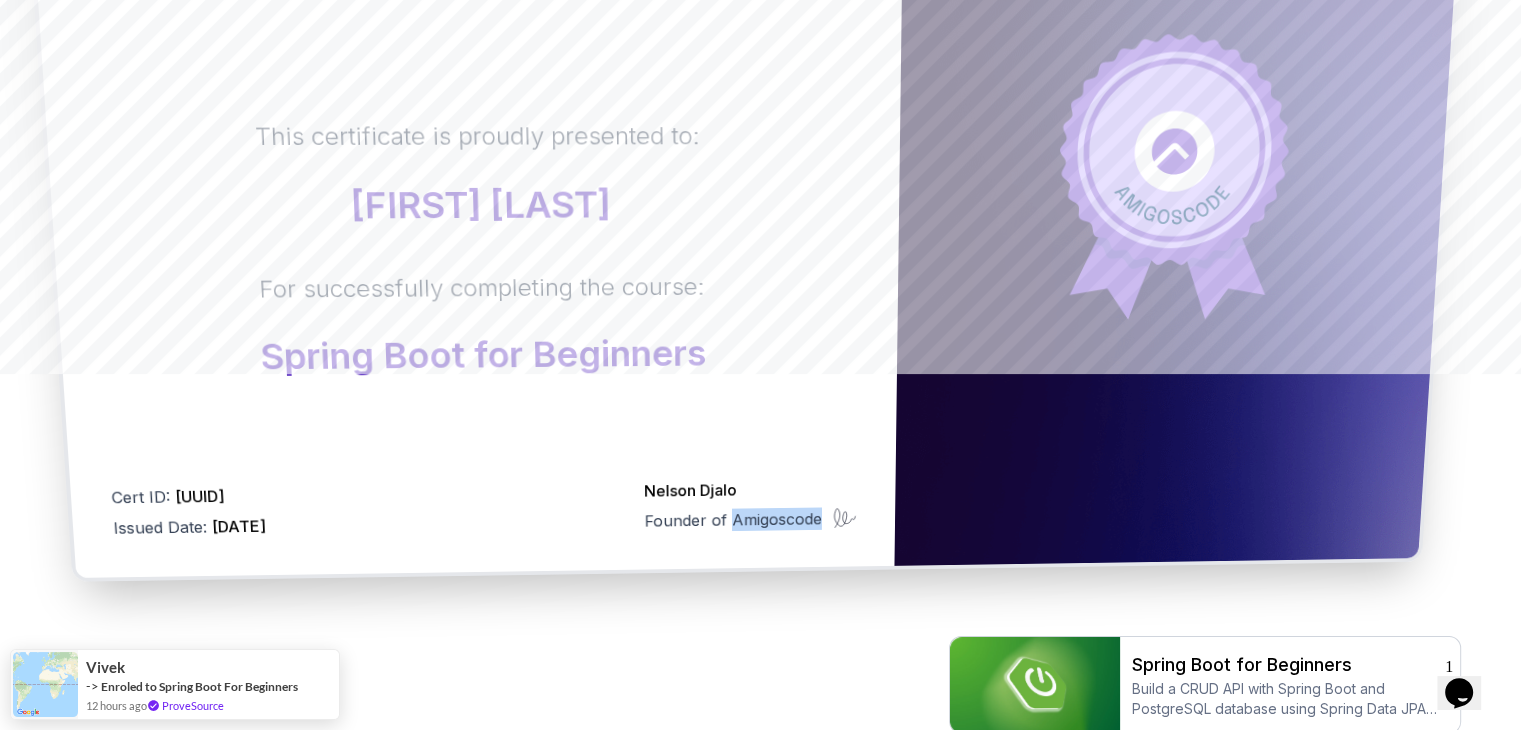 drag, startPoint x: 732, startPoint y: 519, endPoint x: 821, endPoint y: 525, distance: 89.20202 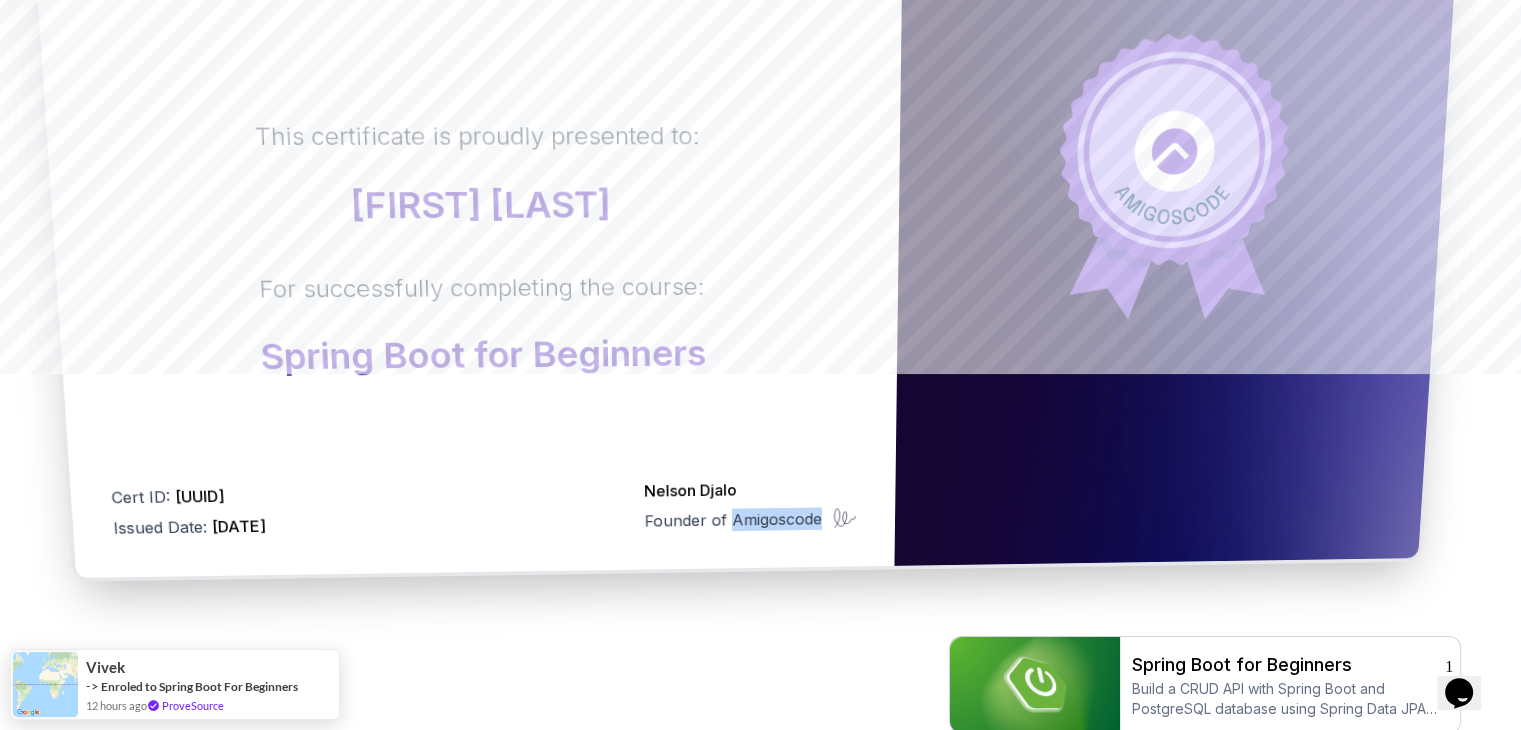 click on "Founder of Amigoscode" at bounding box center [733, 519] 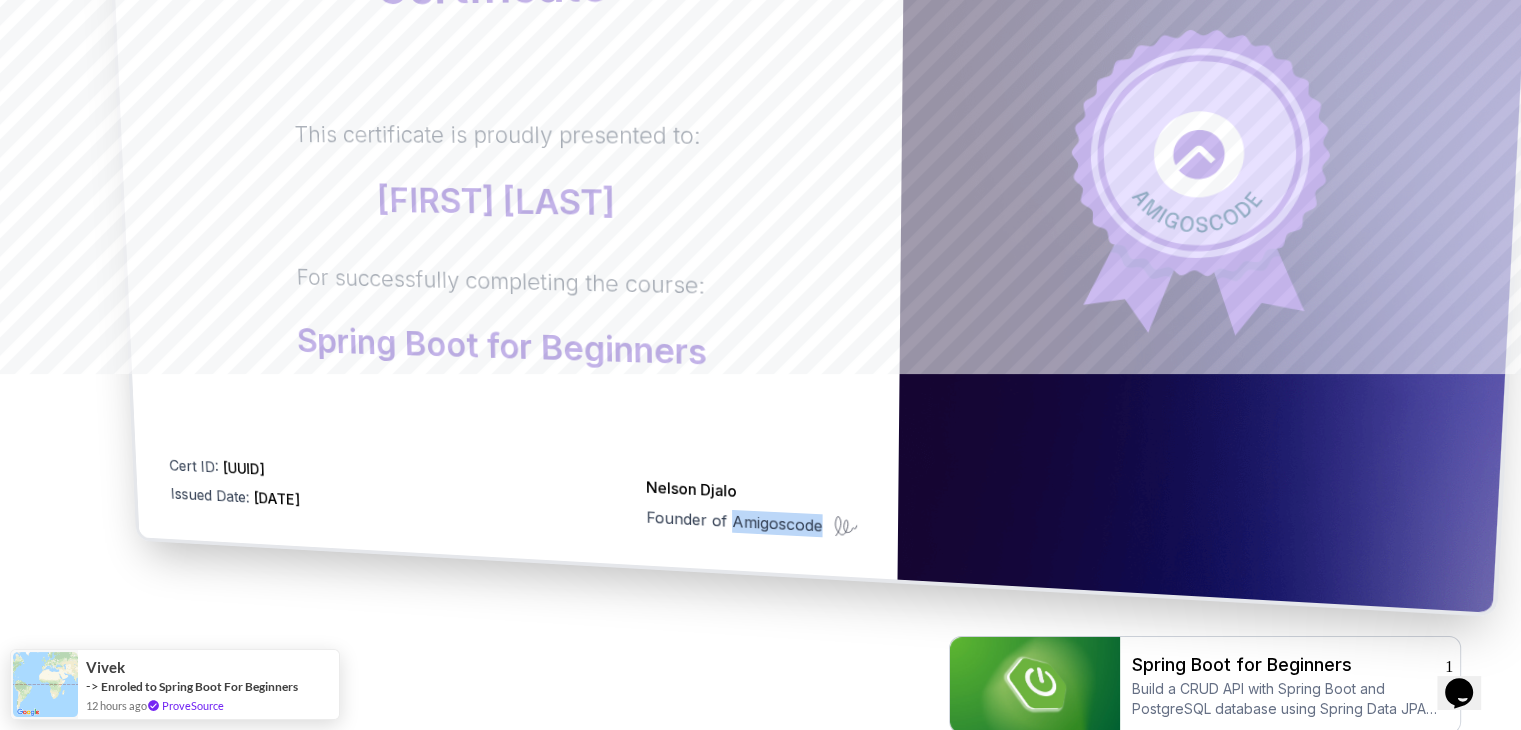 drag, startPoint x: 238, startPoint y: 458, endPoint x: 561, endPoint y: 486, distance: 324.21136 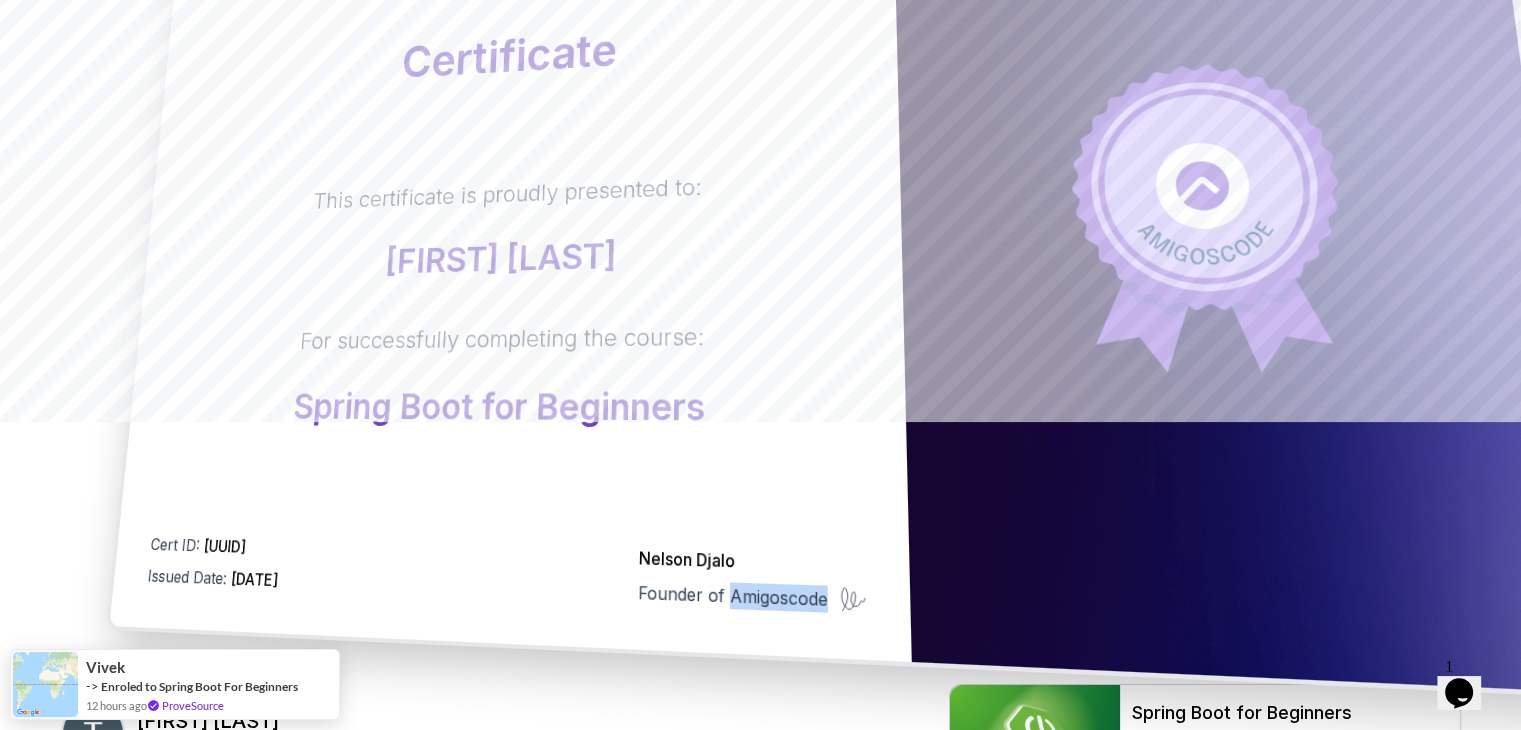 scroll, scrollTop: 0, scrollLeft: 0, axis: both 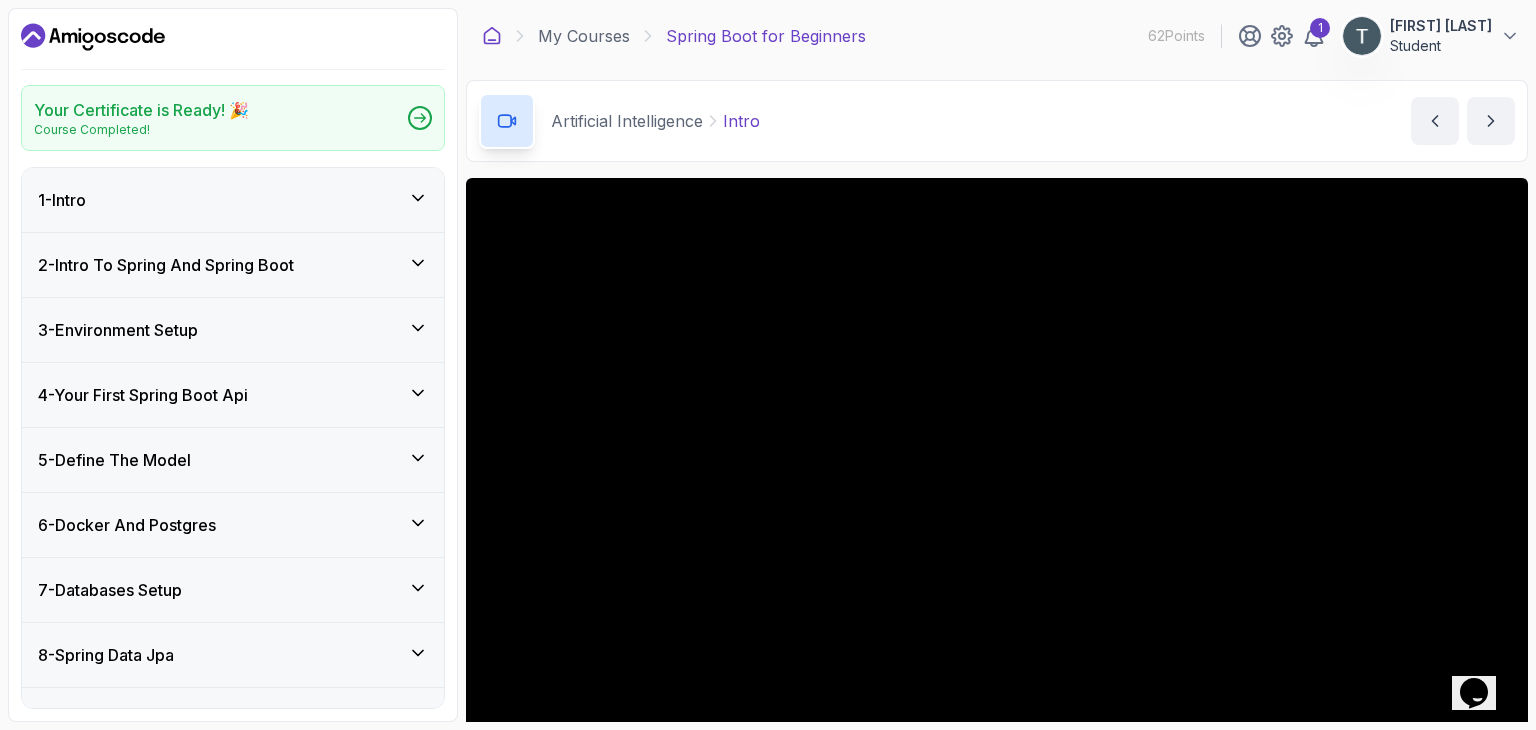click 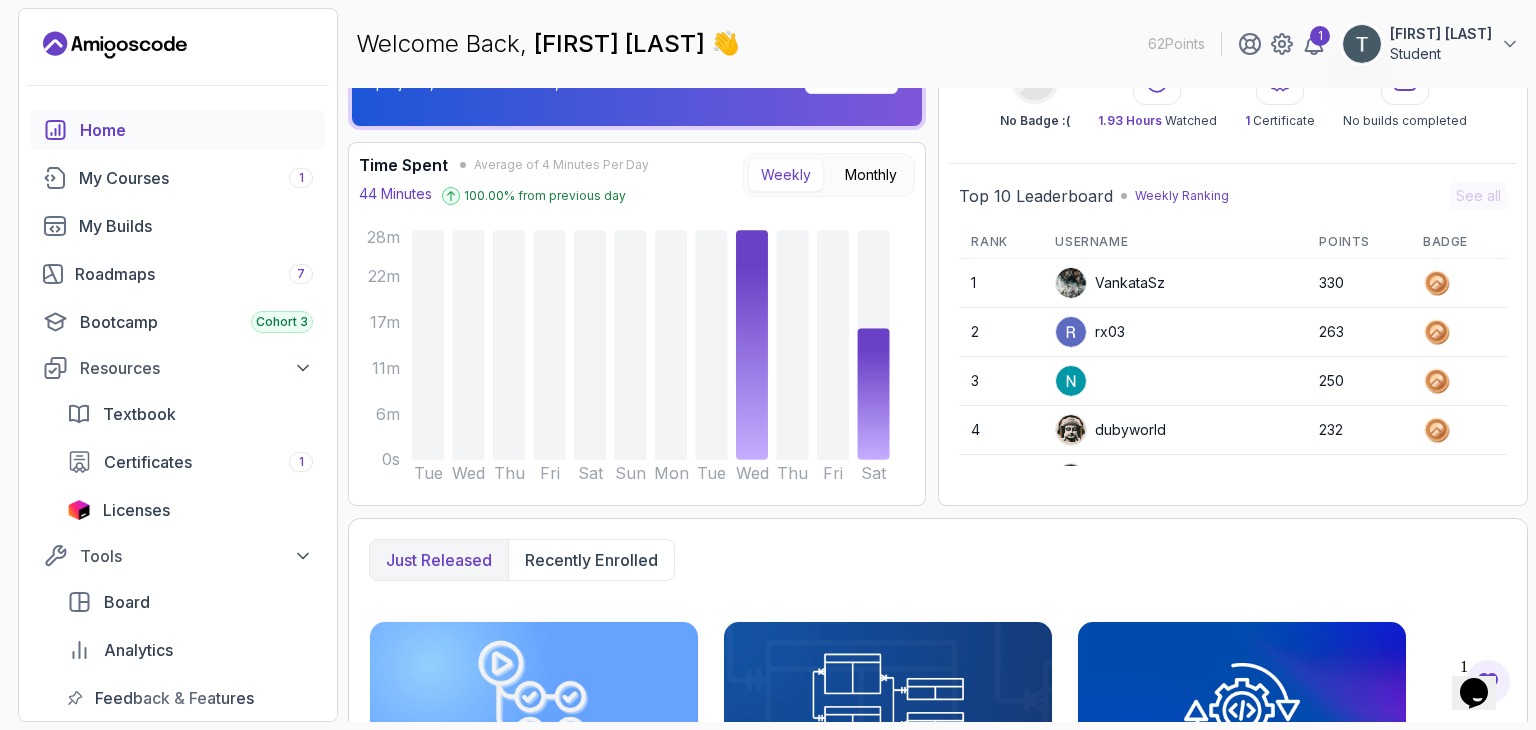 scroll, scrollTop: 0, scrollLeft: 0, axis: both 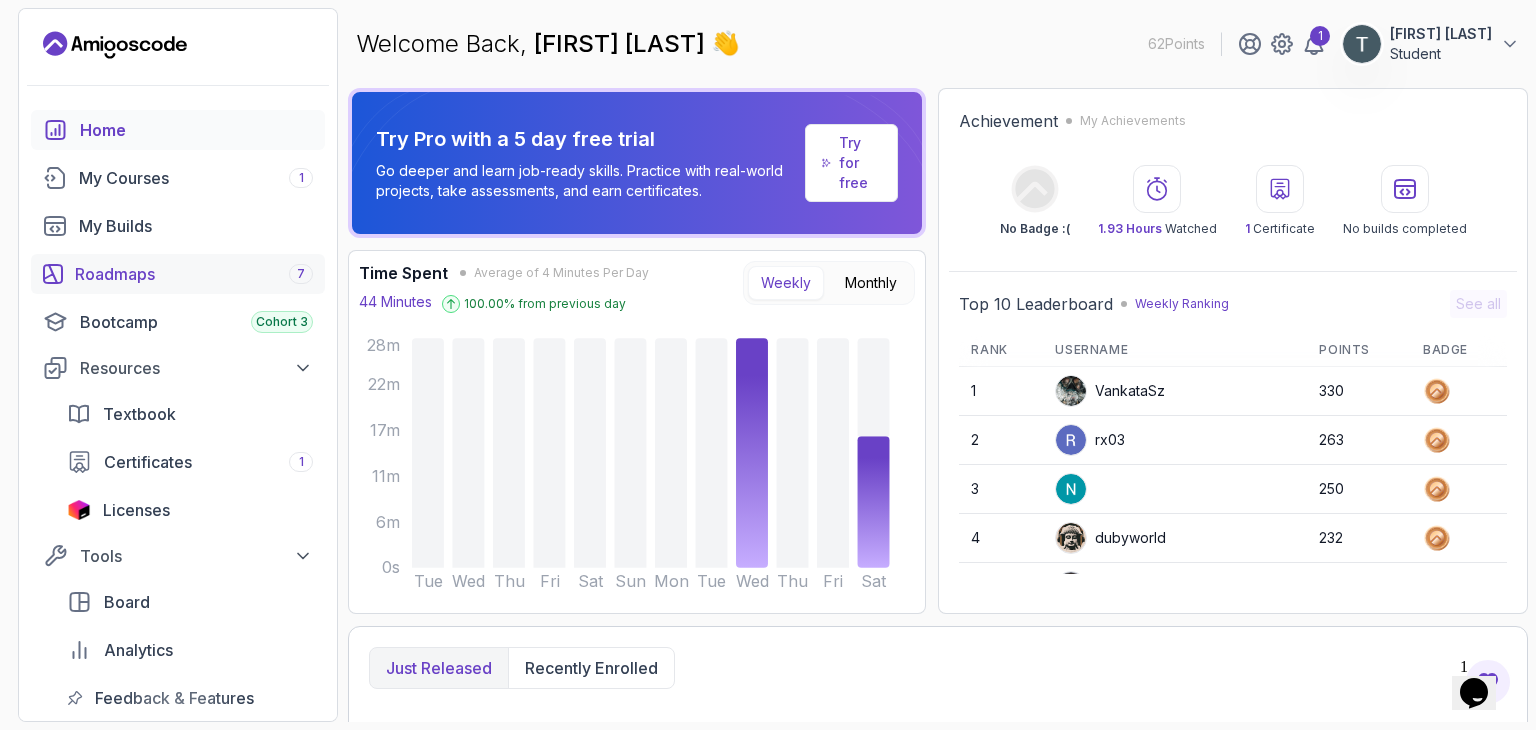 click on "Roadmaps 7" at bounding box center [194, 274] 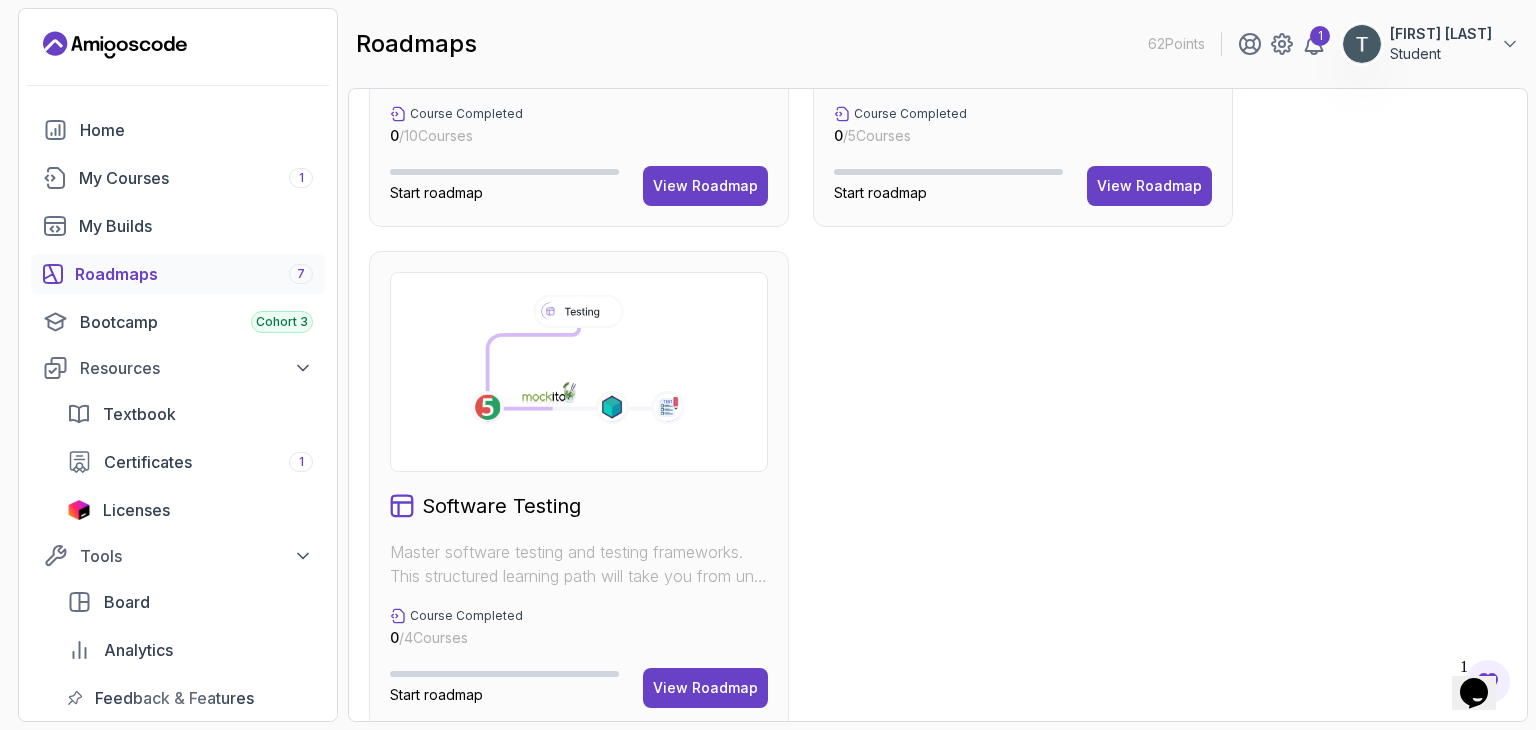 scroll, scrollTop: 1390, scrollLeft: 0, axis: vertical 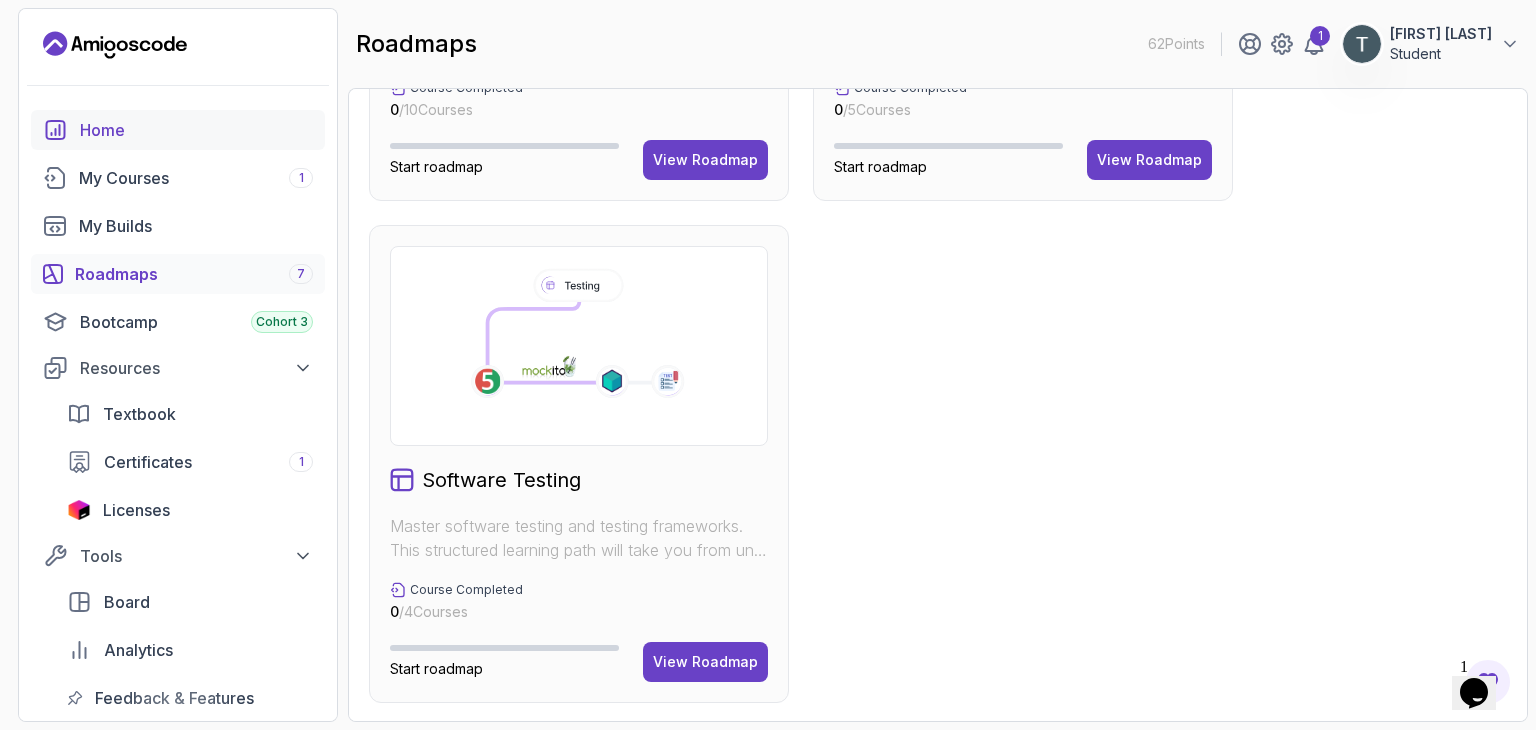 click on "Home" at bounding box center (196, 130) 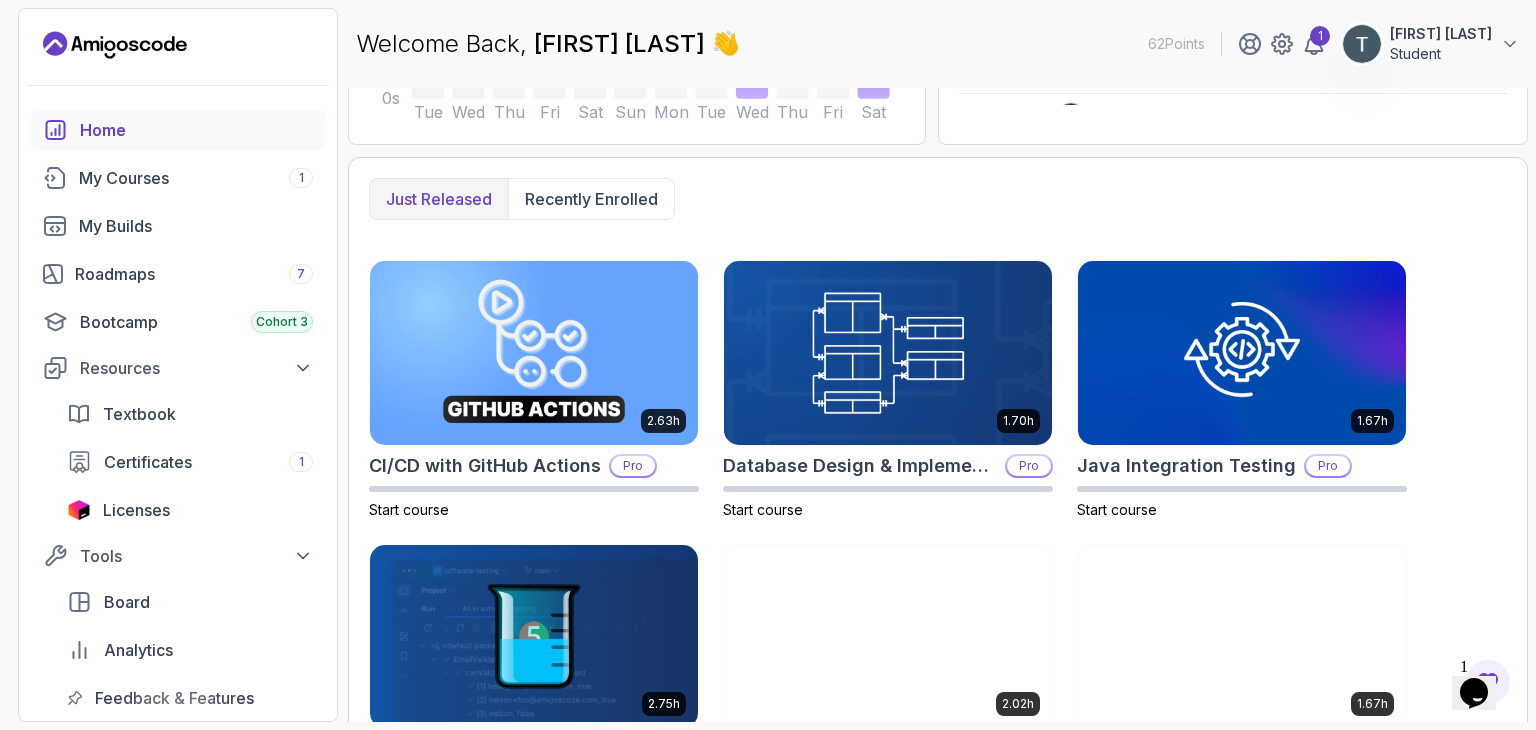 scroll, scrollTop: 0, scrollLeft: 0, axis: both 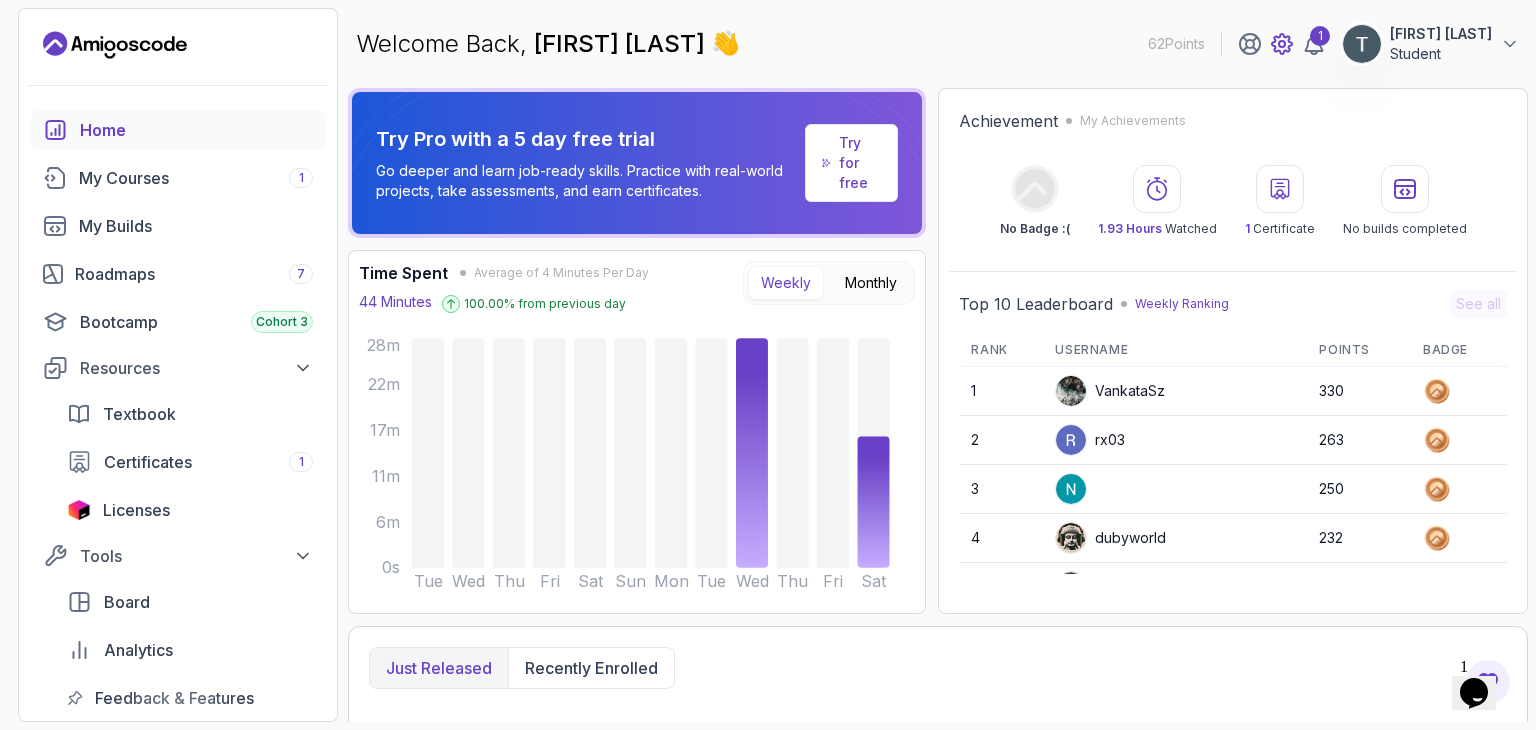 click 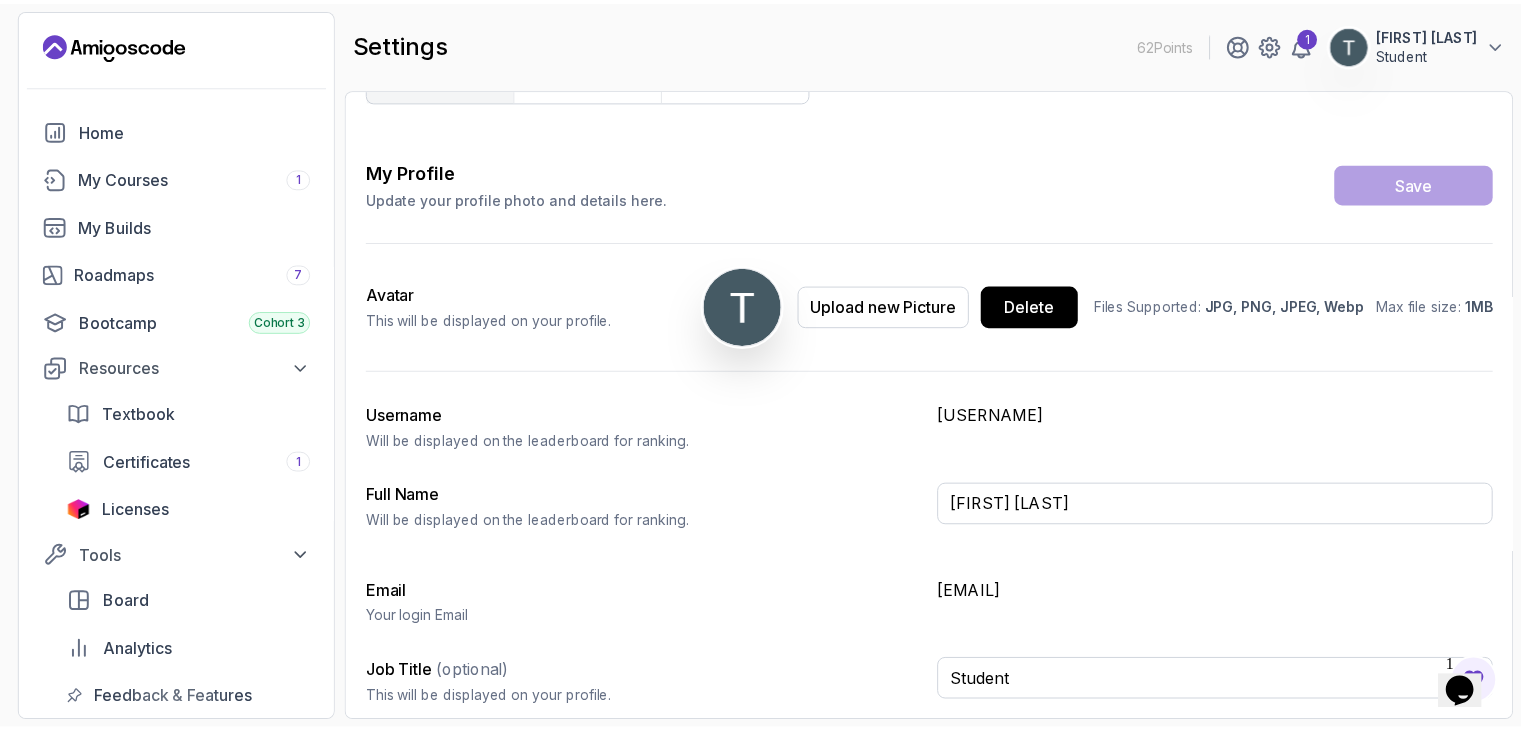 scroll, scrollTop: 0, scrollLeft: 0, axis: both 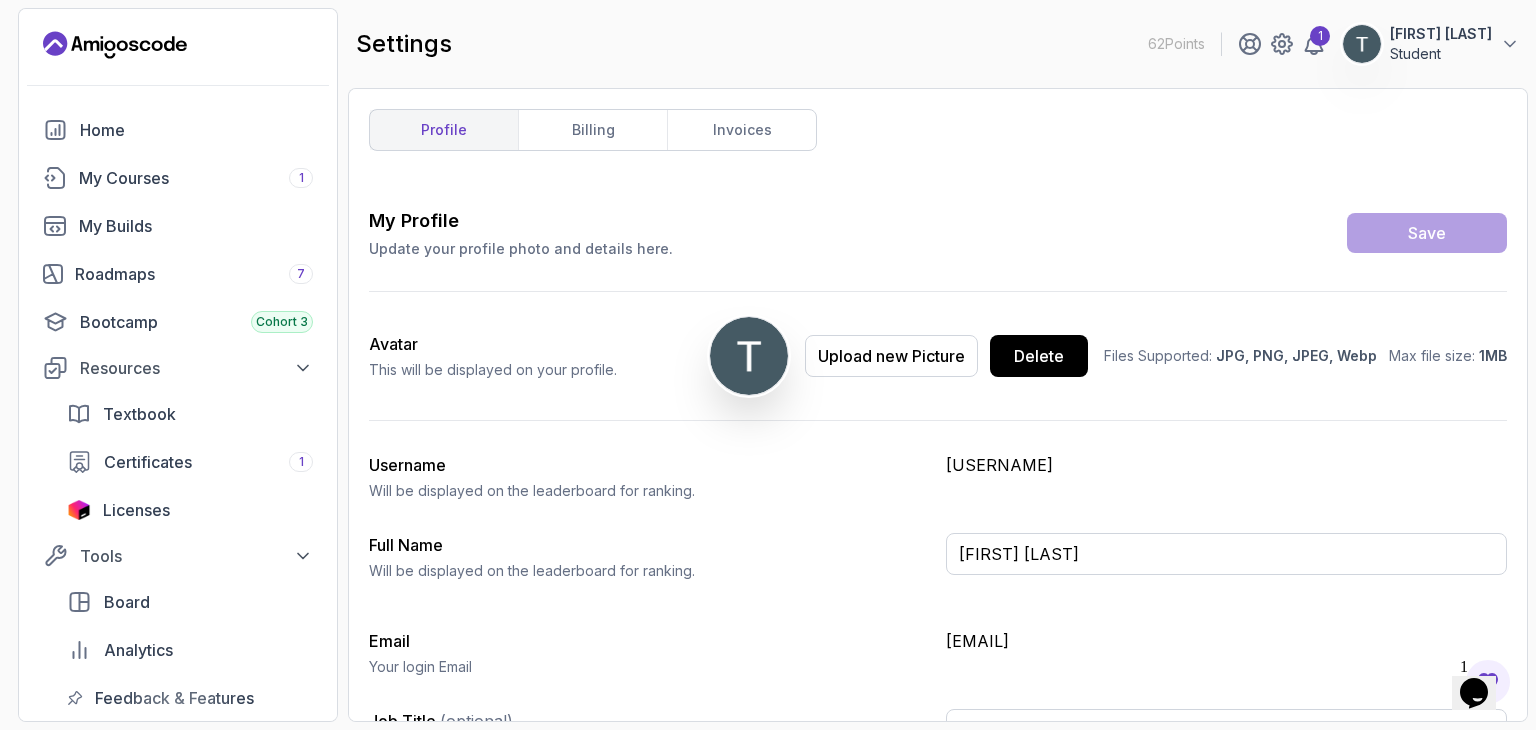 click 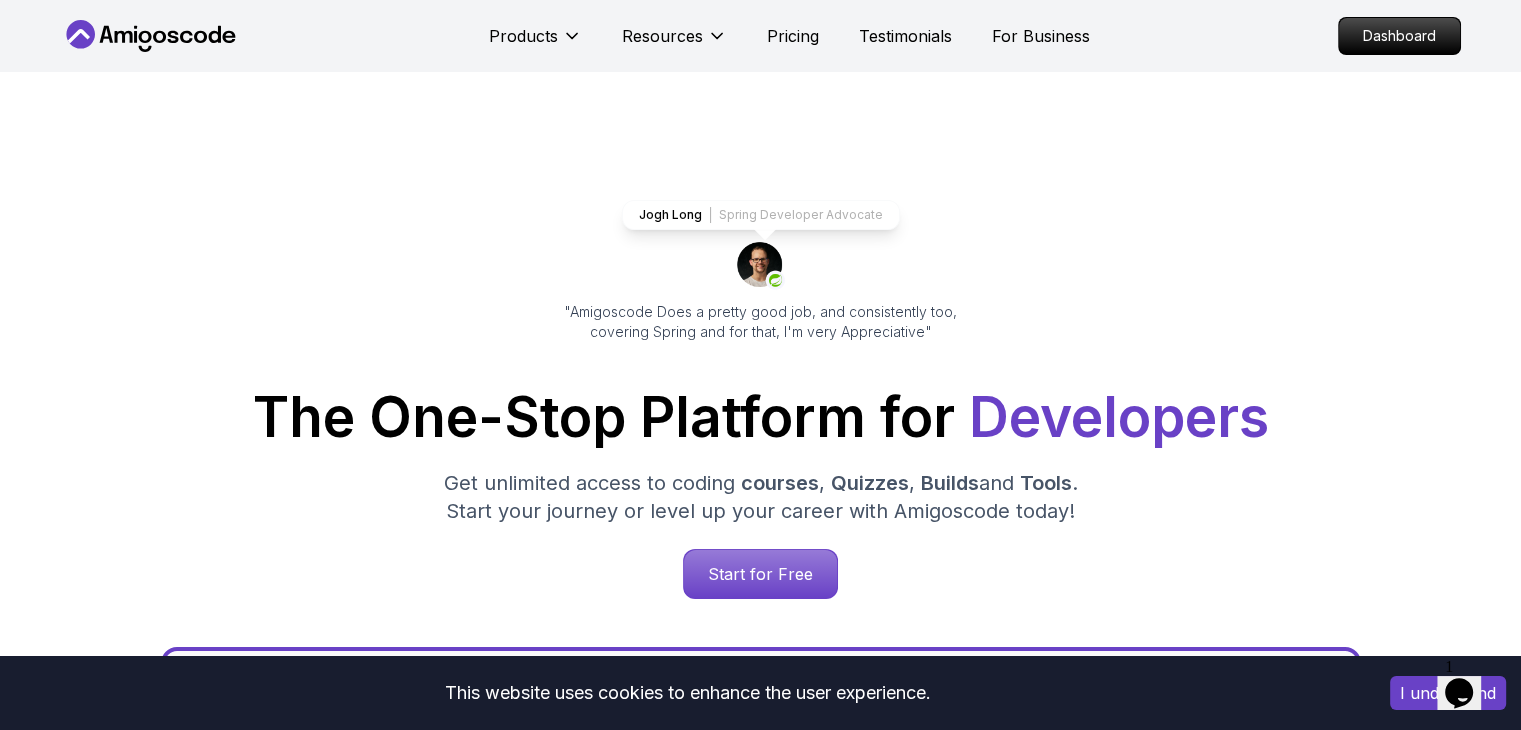 click on "This website uses cookies to enhance the user experience. I understand Products Resources Pricing Testimonials For Business Dashboard Products Resources Pricing Testimonials For Business Dashboard [FIRST] [LAST] Developer Advocate "Amigoscode Does a pretty good job, and consistently too, covering Spring and for that, I'm very Appreciative" The One-Stop Platform for Developers Get unlimited access to coding courses , Quizzes , Builds and Tools . Start your journey or level up your career with Amigoscode today! Start for Free https://amigoscode.com/dashboard OUR AMIGO STUDENTS WORK IN TOP COMPANIES Courses Builds Discover Amigoscode's Latest Premium Courses! Get unlimited access to coding courses , Quizzes , Builds and Tools . Start your journey or level up your career with Amigoscode today! Browse all courses Advanced Spring Boot Pro Dive deep into Spring Boot with our advanced course, designed to take your skills from intermediate to expert level. NEW Spring Boot for Beginners Pro Pro" at bounding box center (760, 5453) 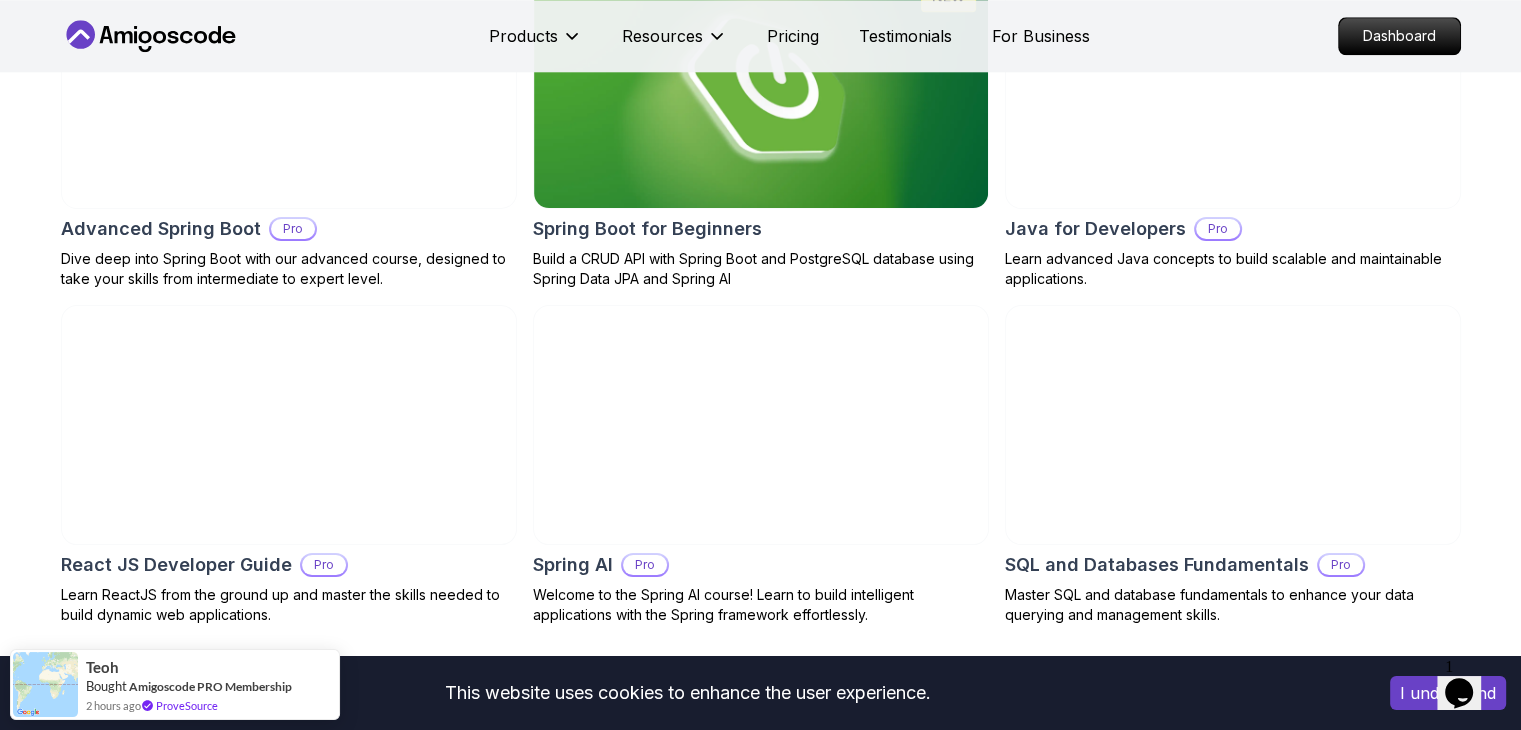 scroll, scrollTop: 2239, scrollLeft: 0, axis: vertical 